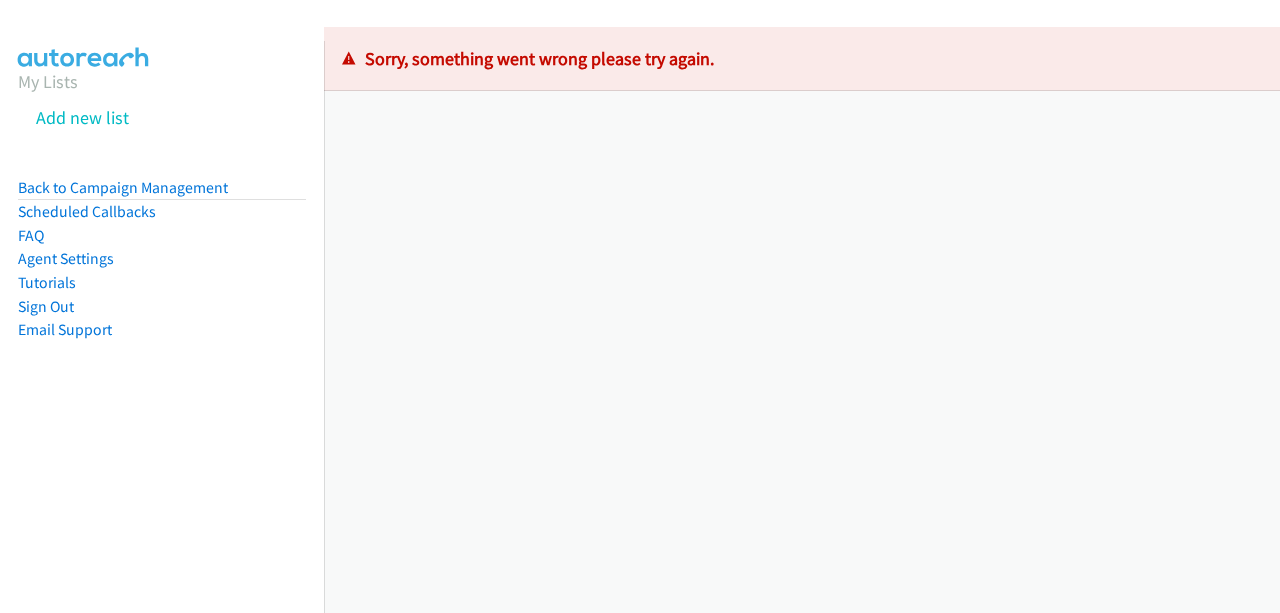 scroll, scrollTop: 0, scrollLeft: 0, axis: both 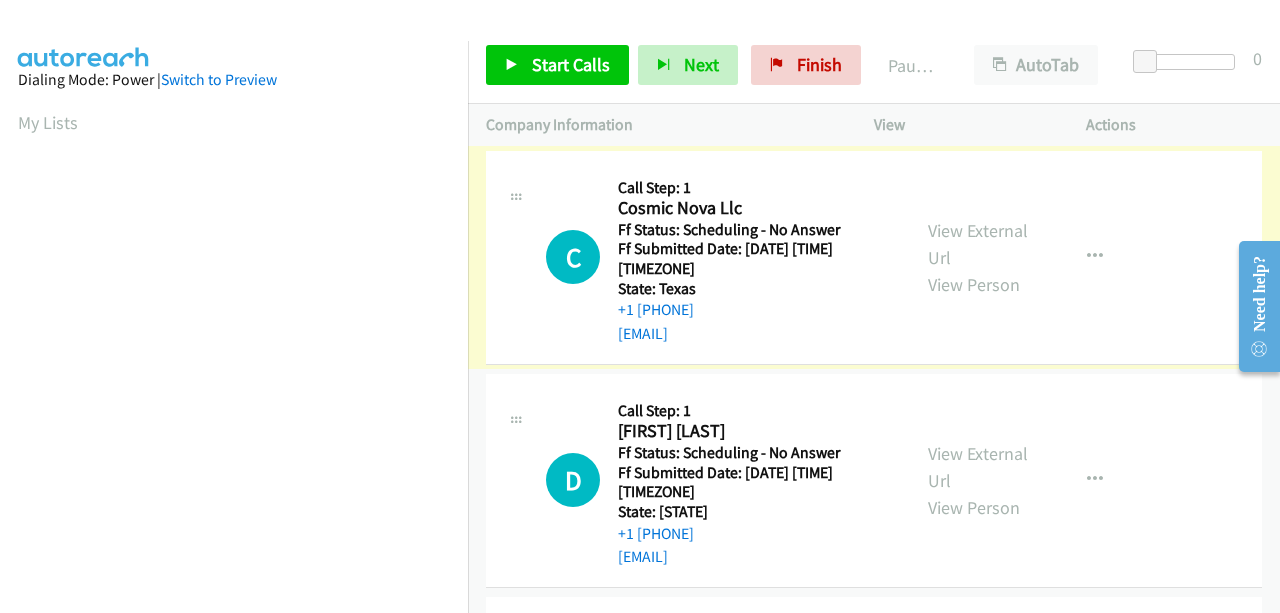 click on "View External Url" at bounding box center (978, 244) 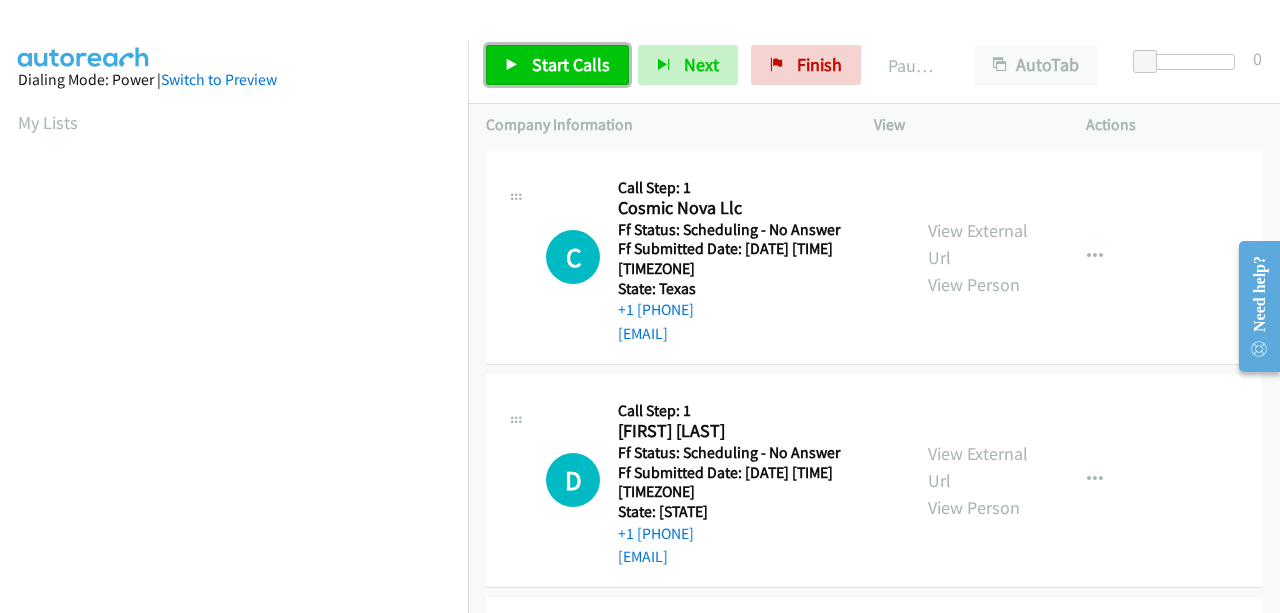 click on "Start Calls" at bounding box center [571, 64] 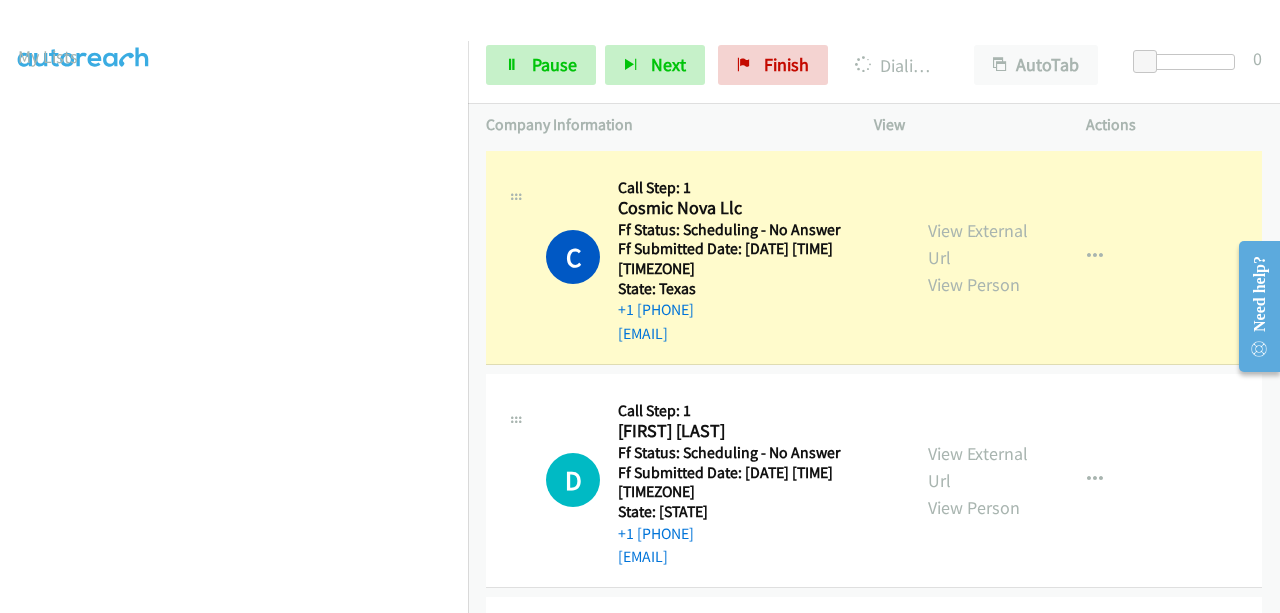 scroll, scrollTop: 508, scrollLeft: 0, axis: vertical 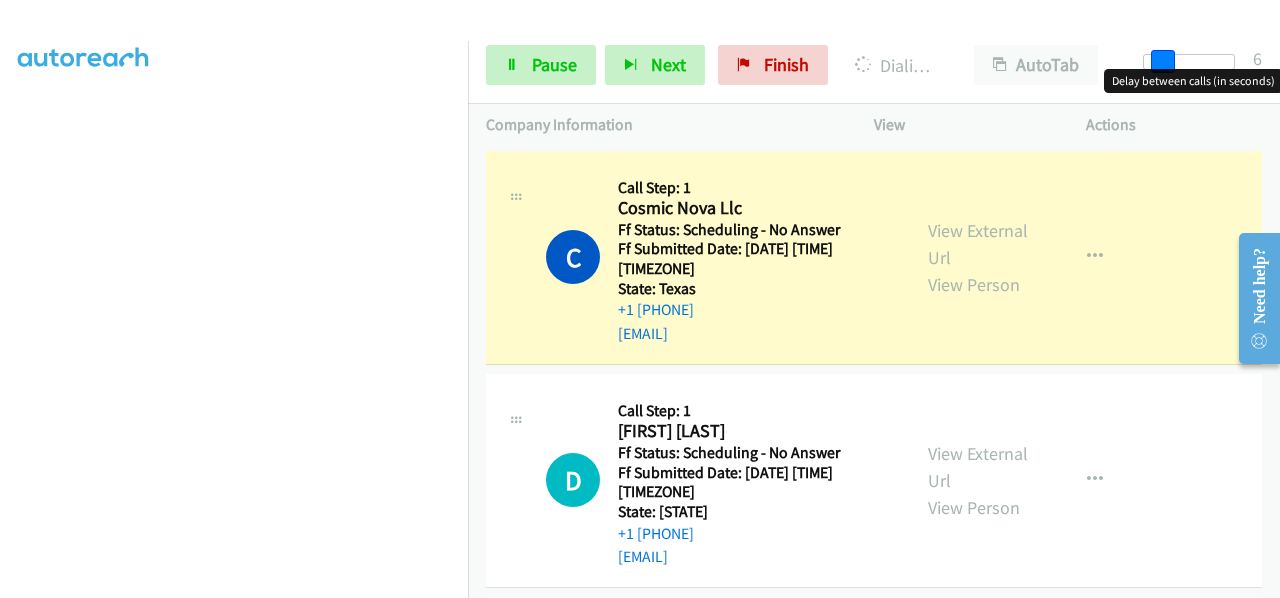 drag, startPoint x: 1149, startPoint y: 54, endPoint x: 1166, endPoint y: 65, distance: 20.248457 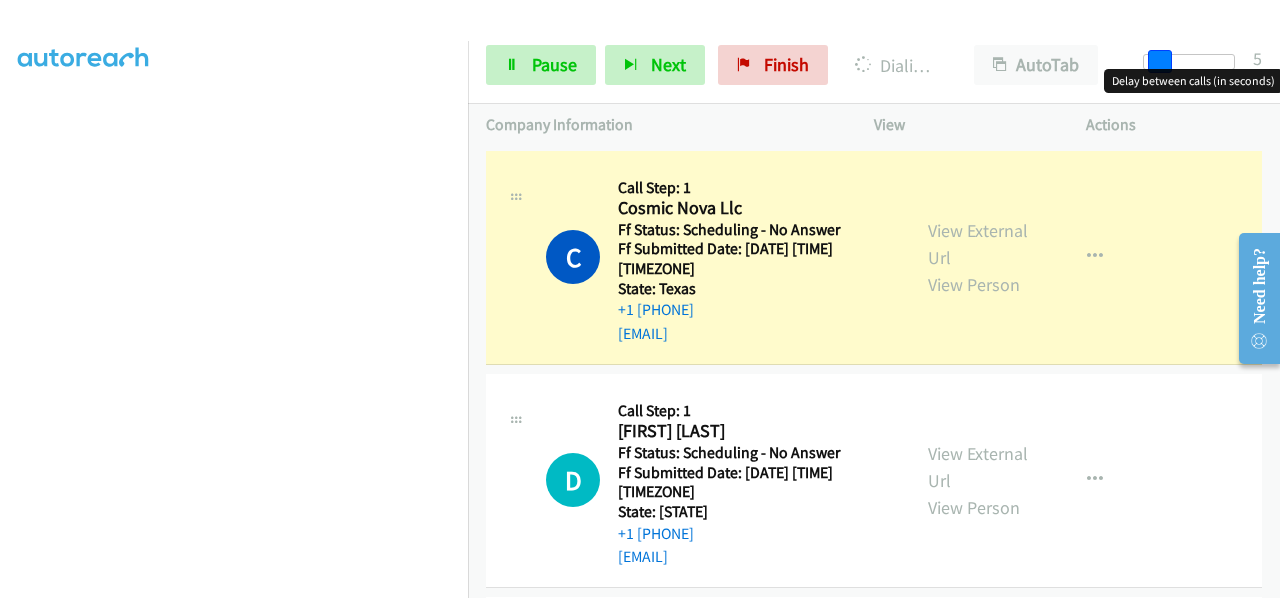 click at bounding box center [1160, 62] 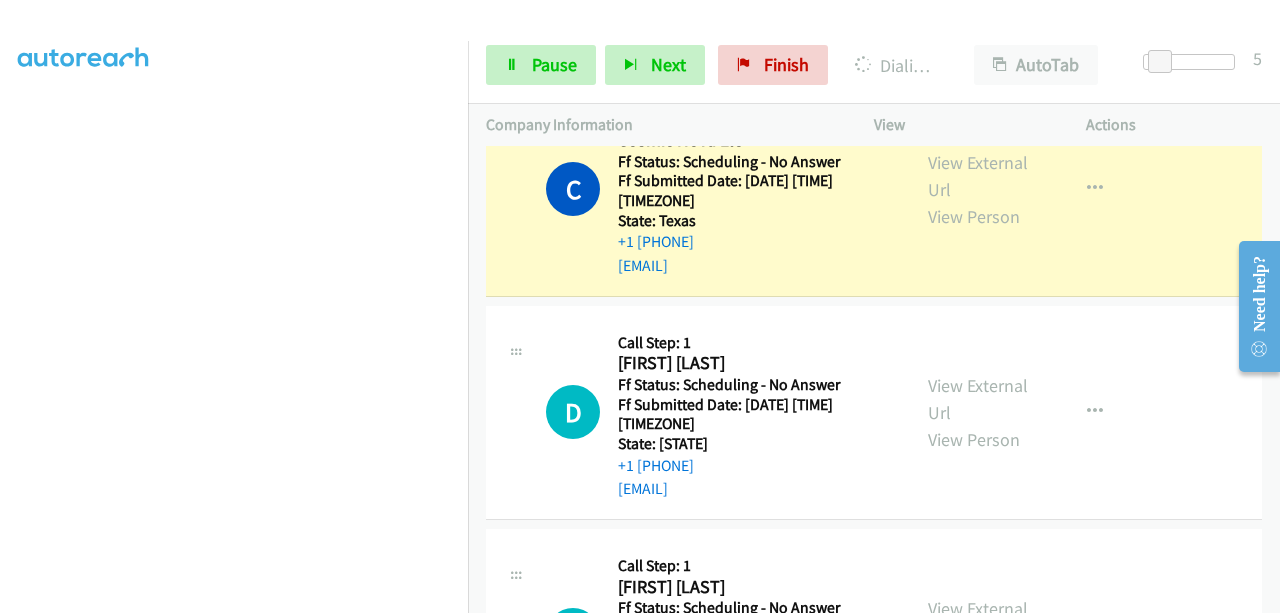 scroll, scrollTop: 100, scrollLeft: 0, axis: vertical 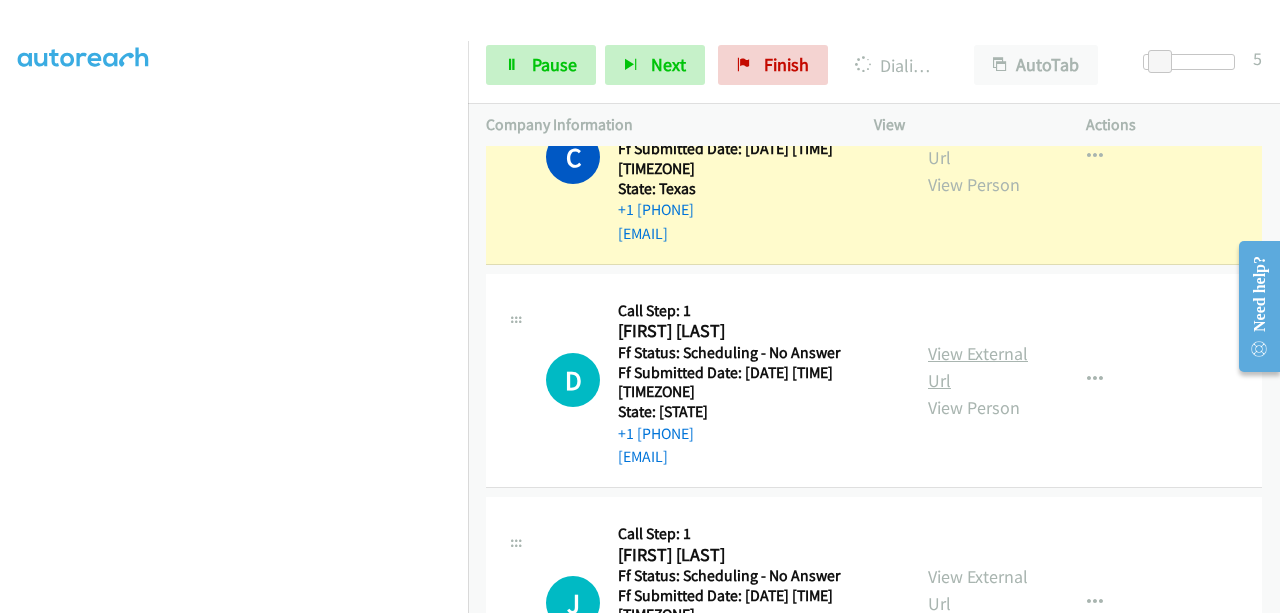 click on "View External Url" at bounding box center [978, 367] 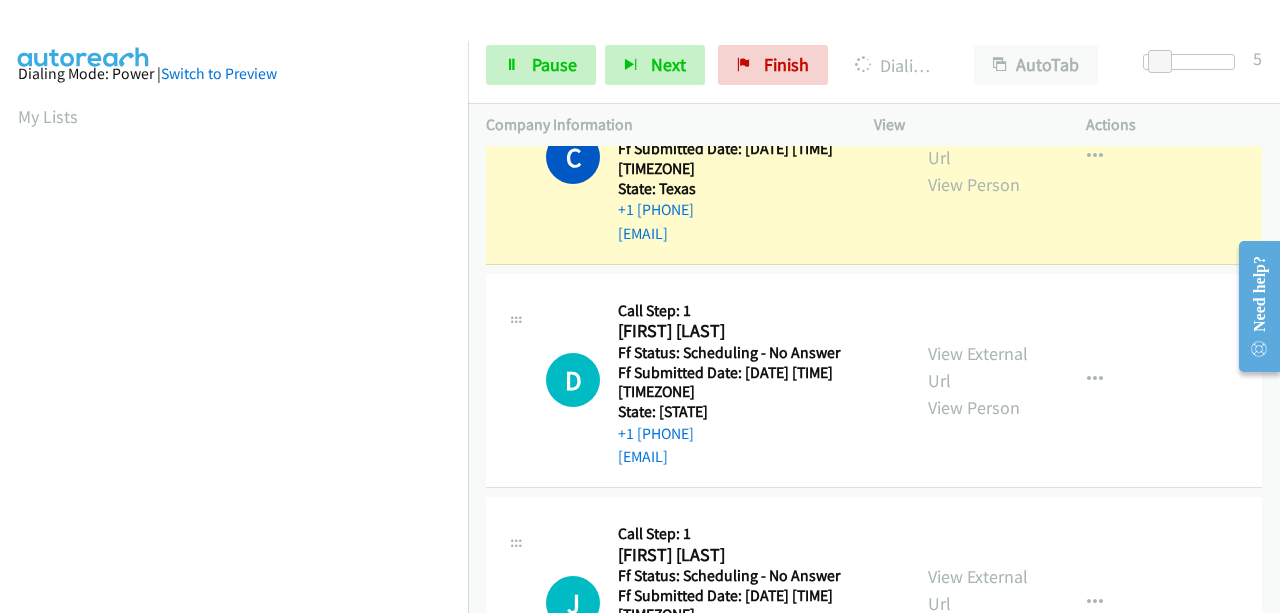 scroll, scrollTop: 508, scrollLeft: 0, axis: vertical 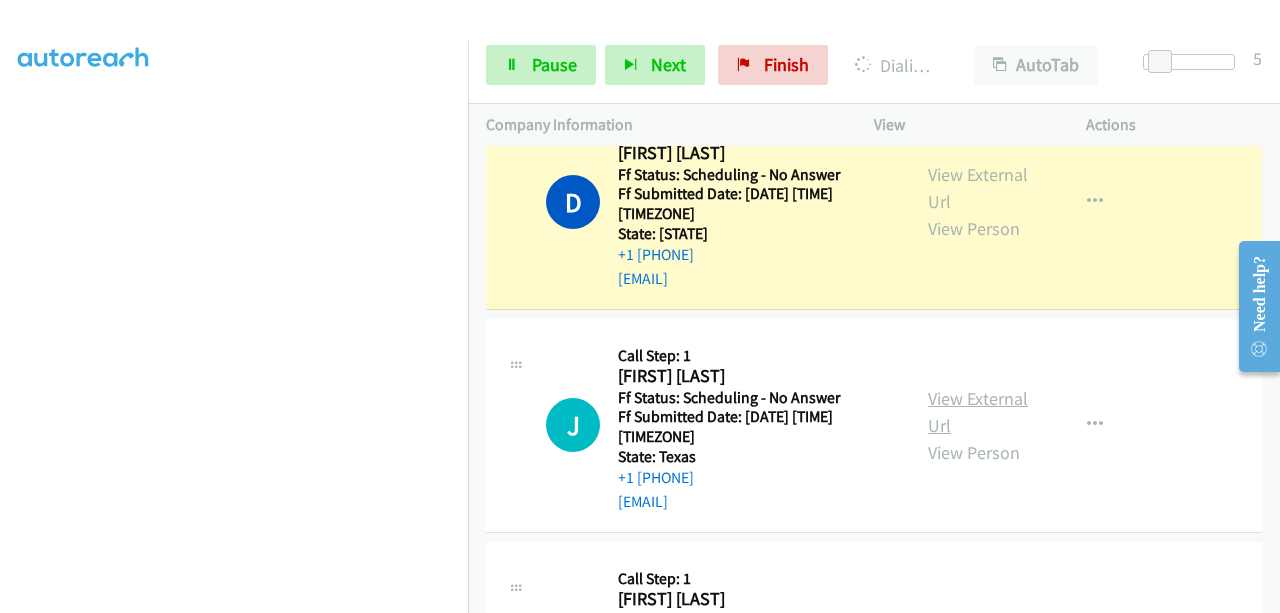 click on "View External Url" at bounding box center (978, 412) 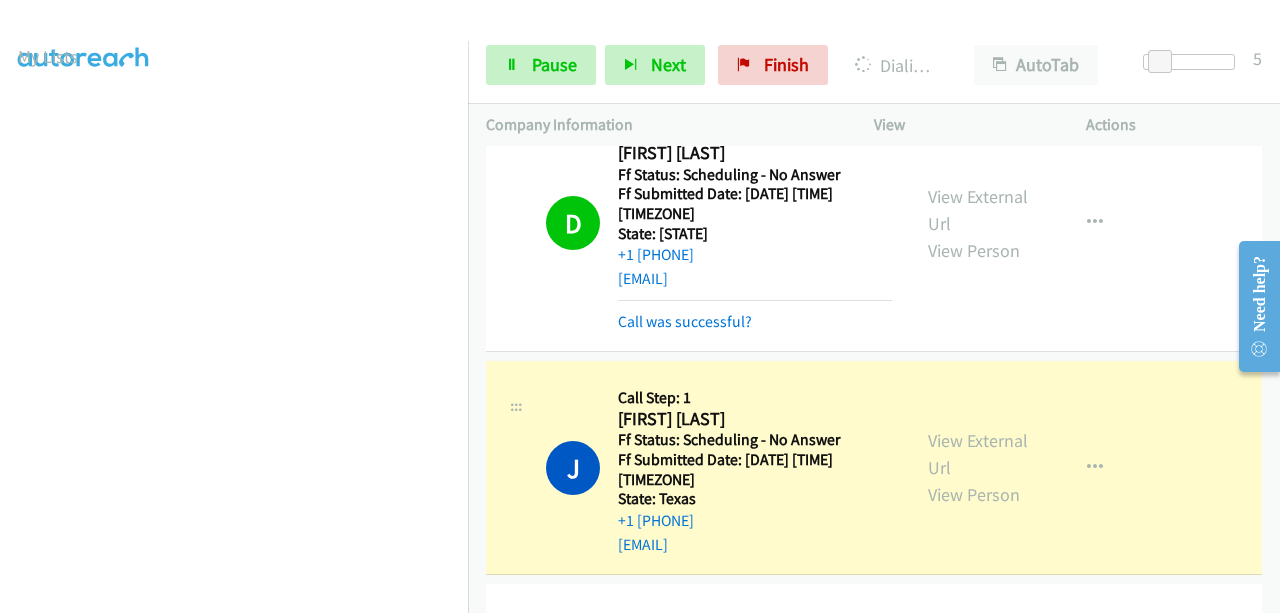 scroll, scrollTop: 508, scrollLeft: 0, axis: vertical 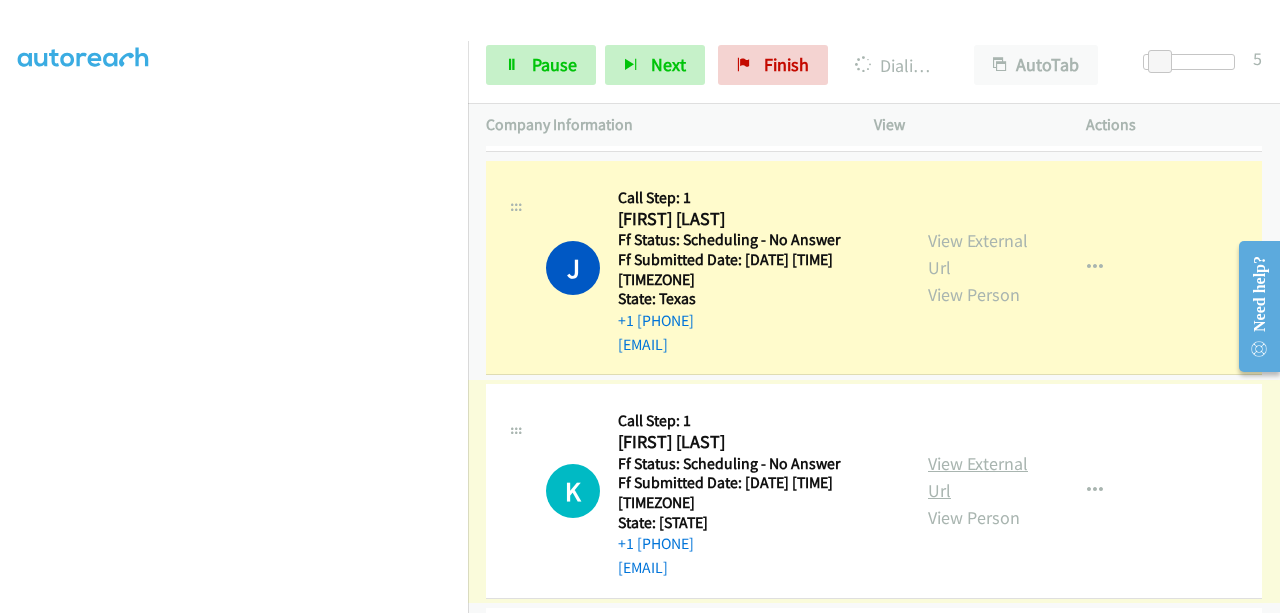 click on "View External Url" at bounding box center [978, 477] 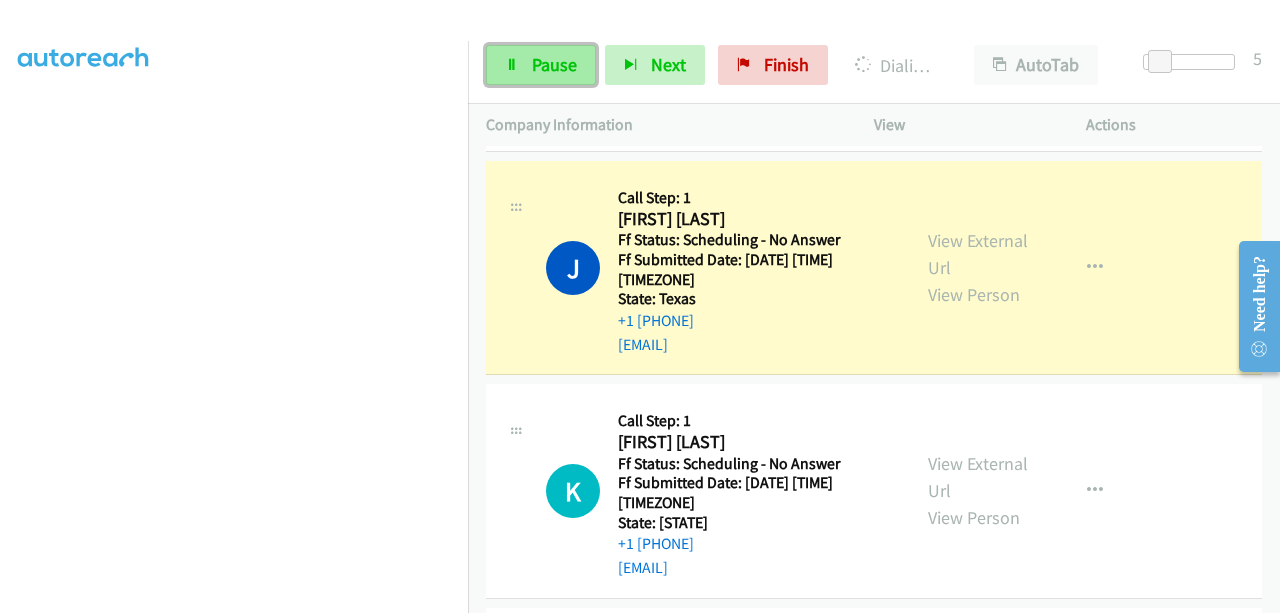 click on "Pause" at bounding box center [554, 64] 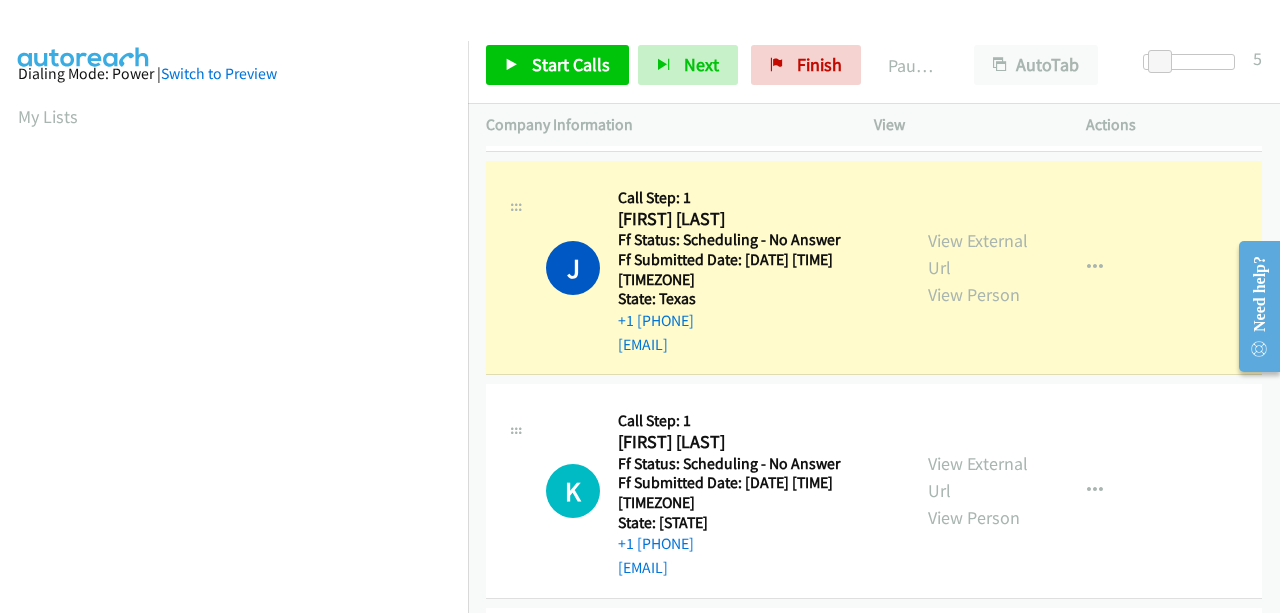 scroll, scrollTop: 508, scrollLeft: 0, axis: vertical 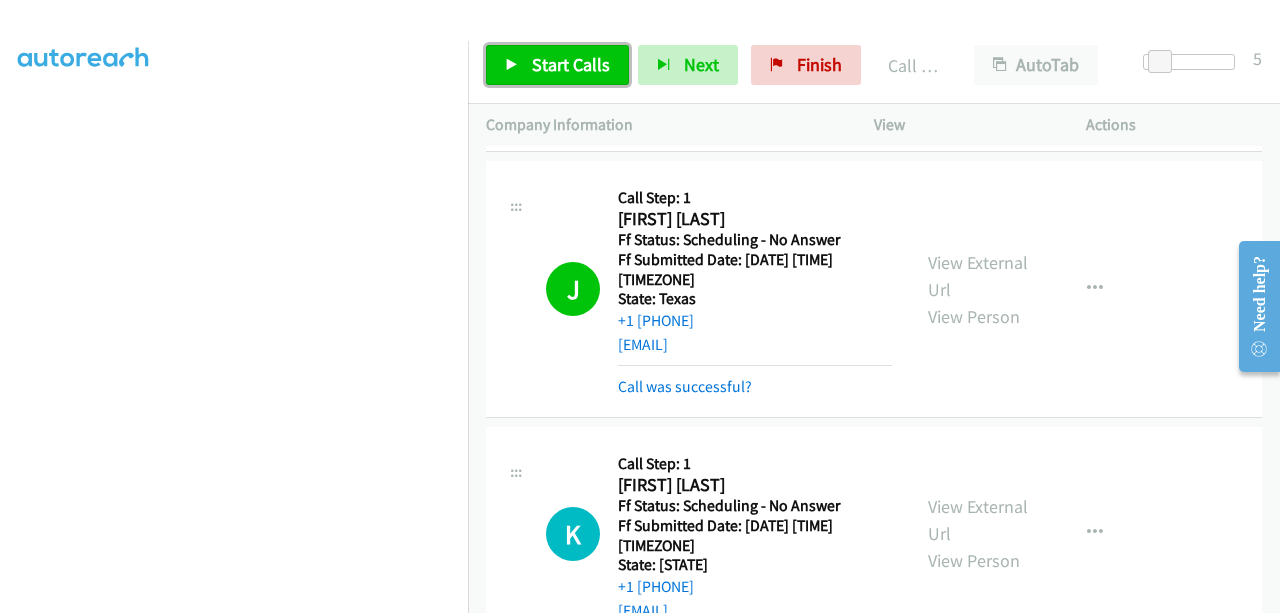 click on "Start Calls" at bounding box center (571, 64) 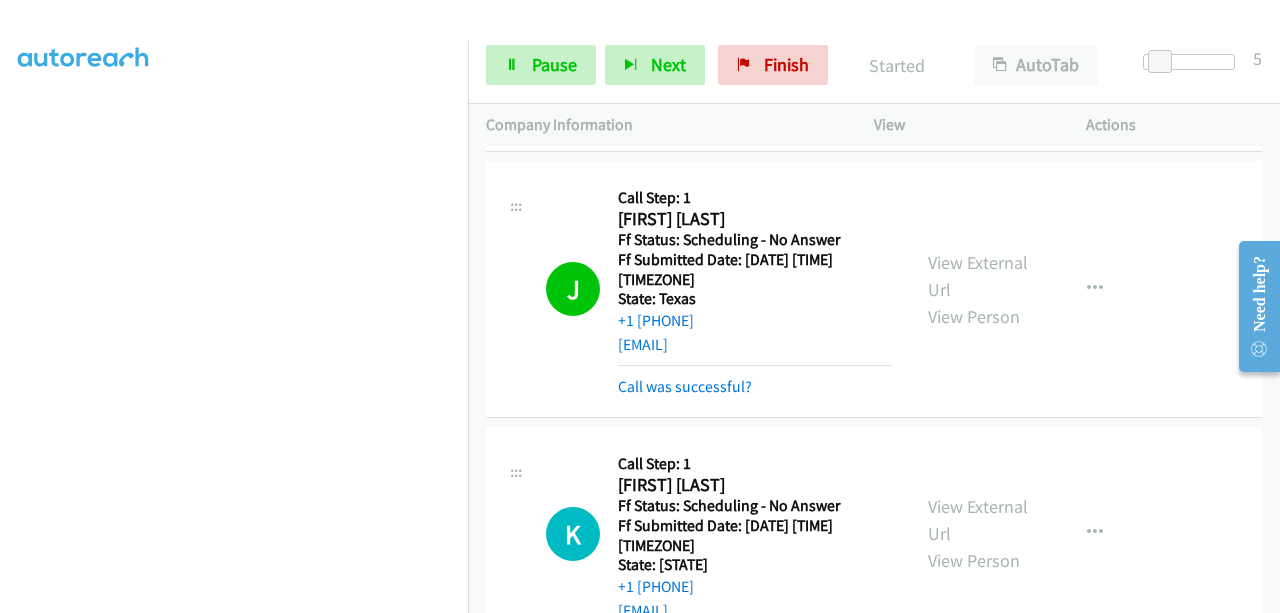 scroll, scrollTop: 508, scrollLeft: 0, axis: vertical 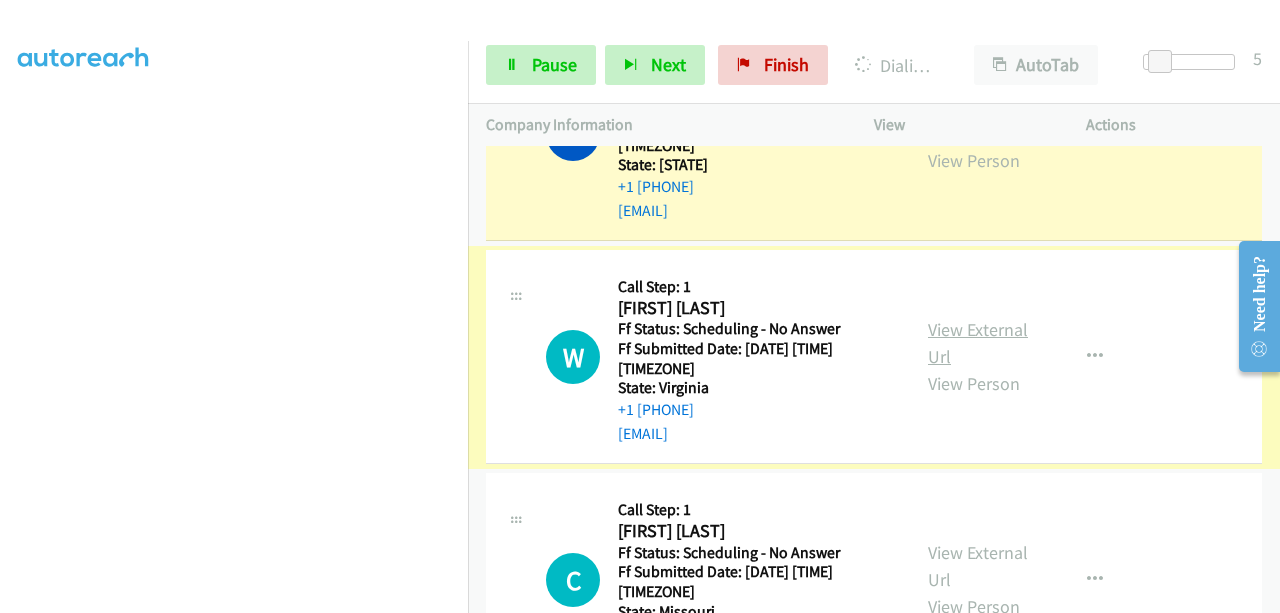 click on "View External Url" at bounding box center [978, 343] 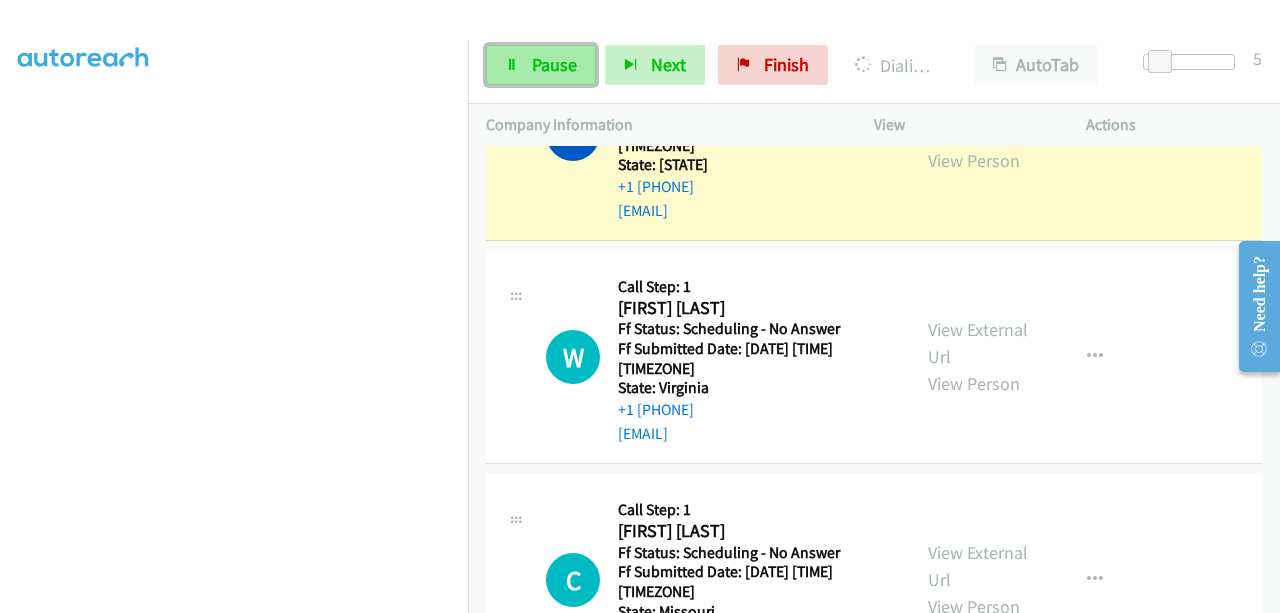 click on "Pause" at bounding box center (554, 64) 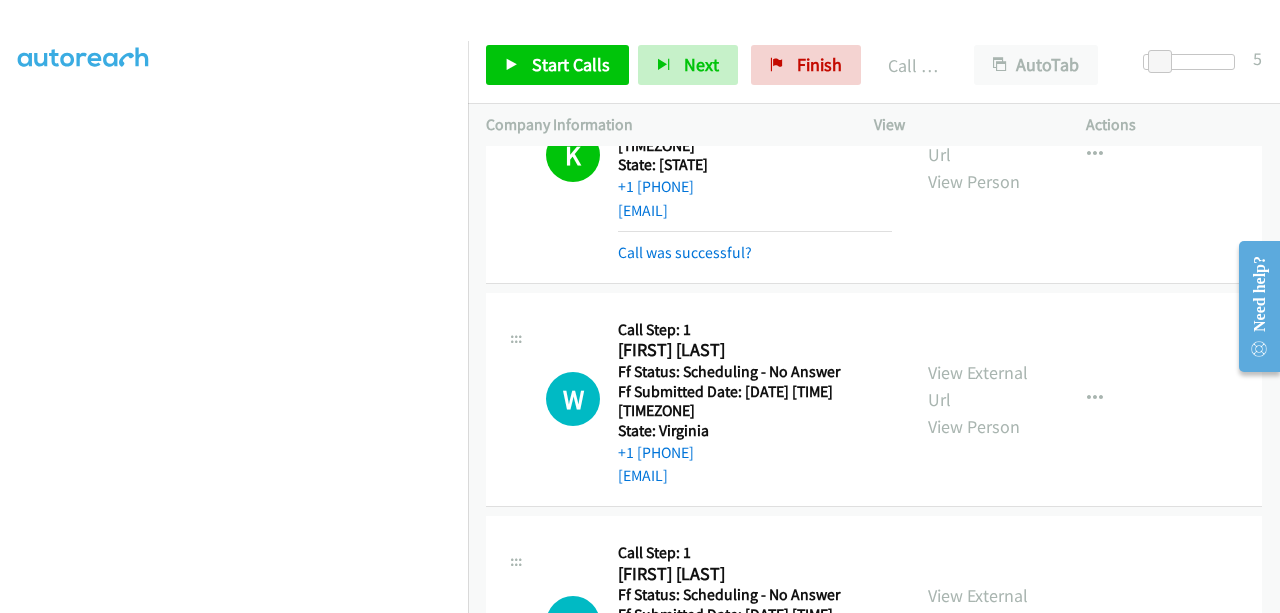 scroll, scrollTop: 942, scrollLeft: 0, axis: vertical 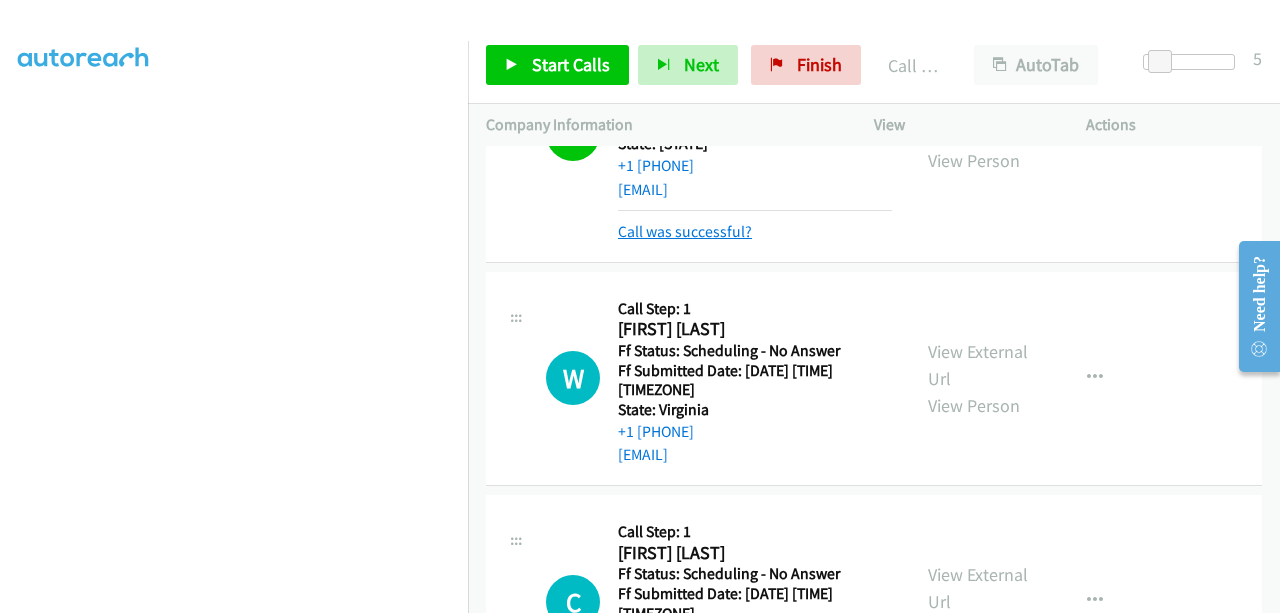 click on "Call was successful?" at bounding box center [685, 231] 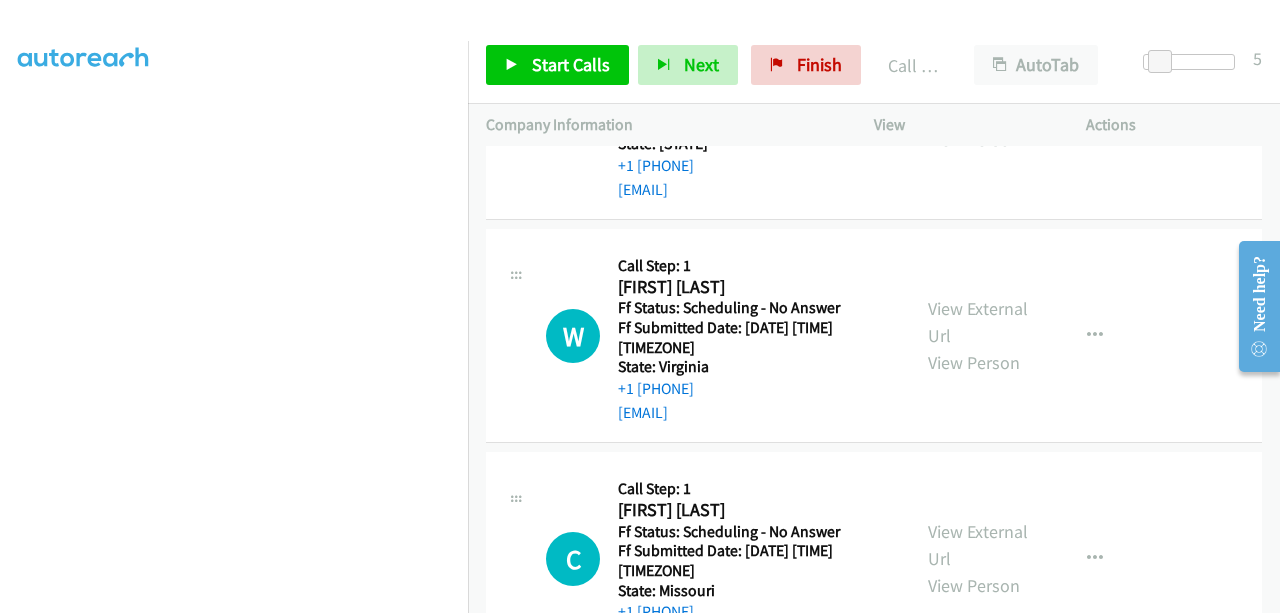 scroll, scrollTop: 921, scrollLeft: 0, axis: vertical 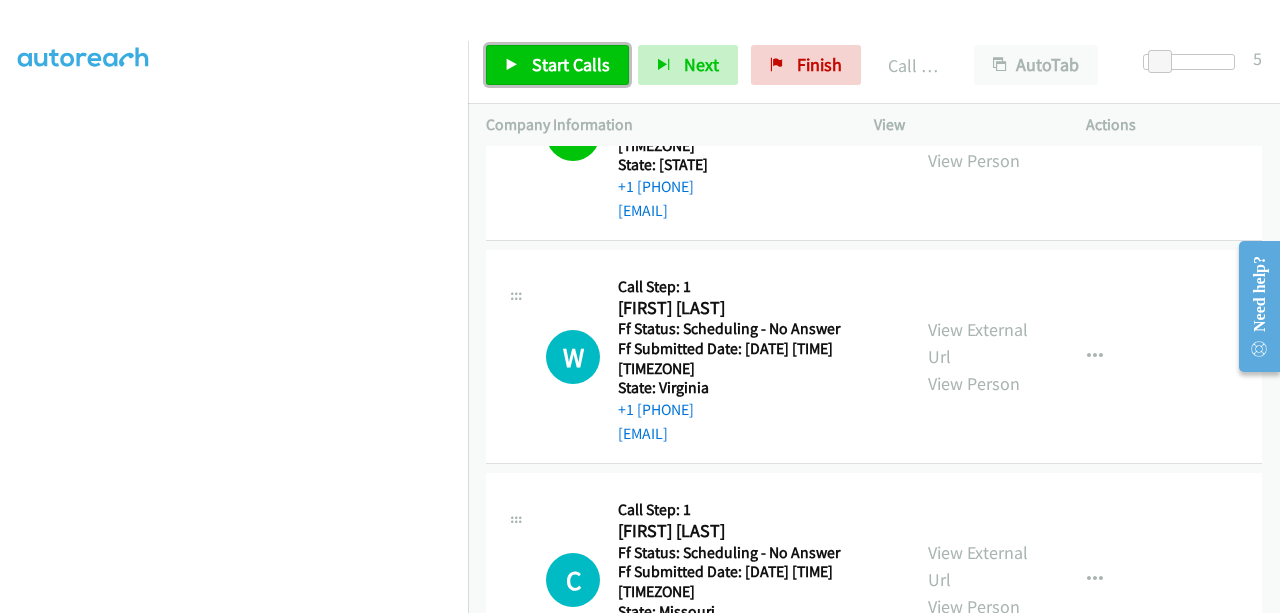 click on "Start Calls" at bounding box center [557, 65] 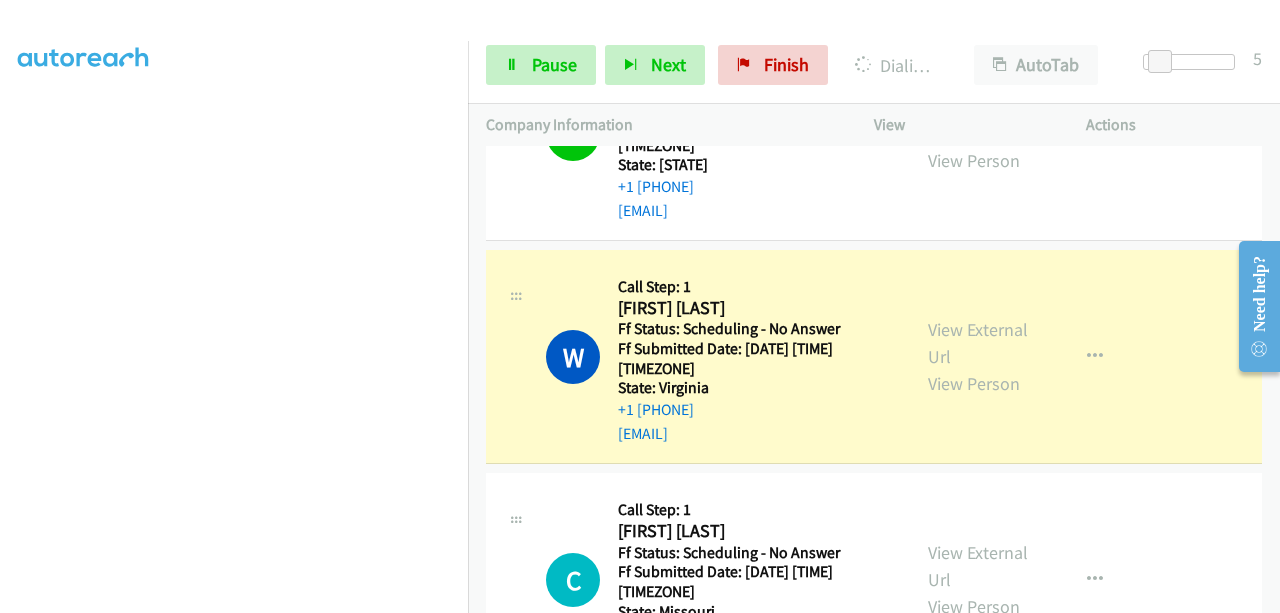 scroll, scrollTop: 508, scrollLeft: 0, axis: vertical 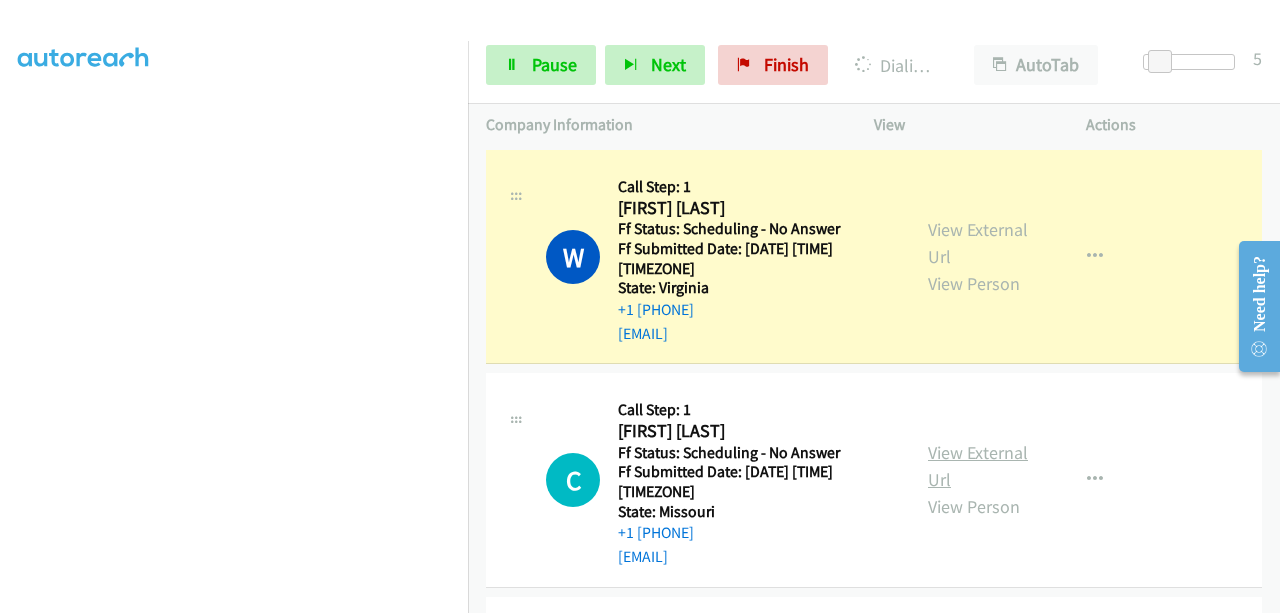 click on "View External Url" at bounding box center [978, 466] 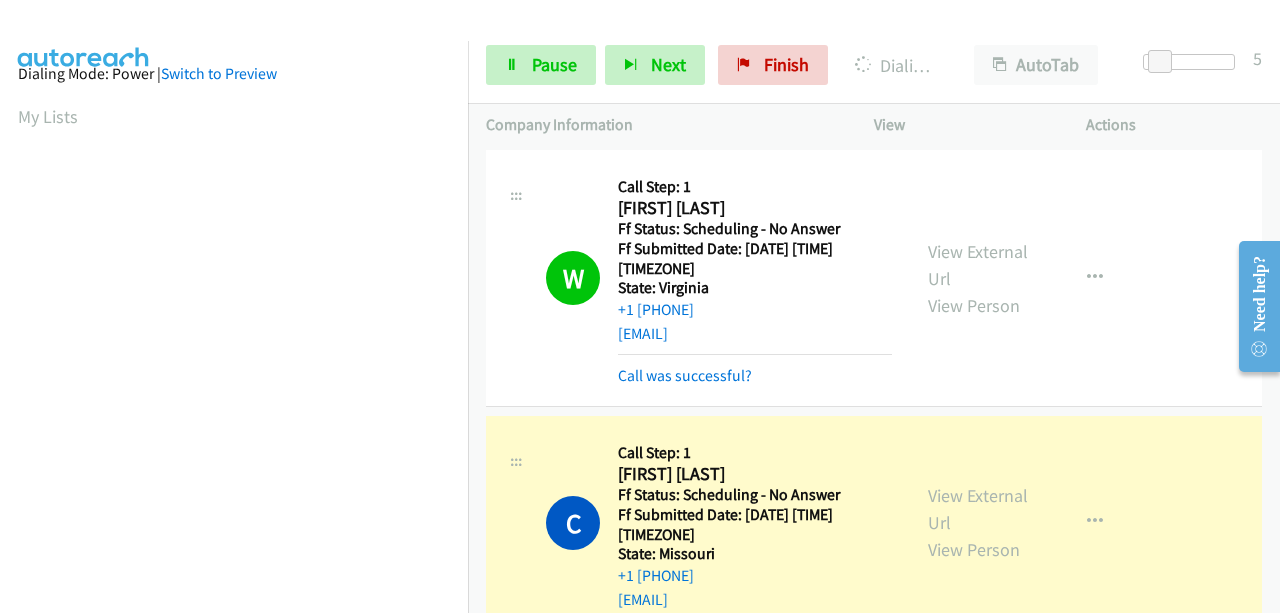 scroll, scrollTop: 508, scrollLeft: 0, axis: vertical 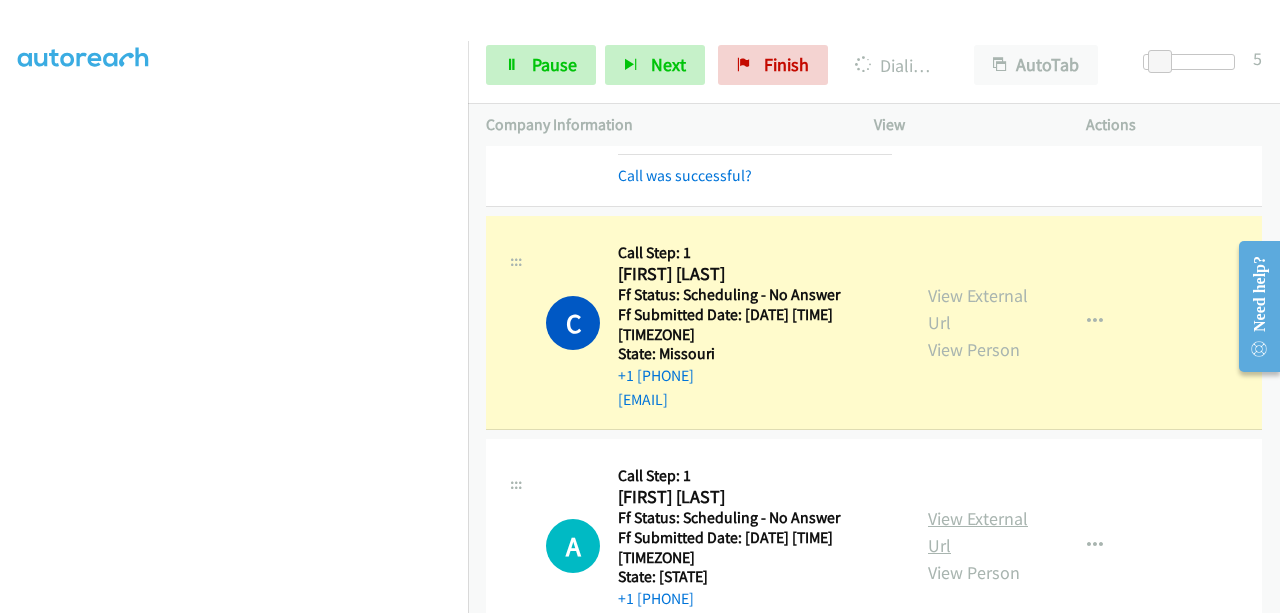 click on "View External Url" at bounding box center (978, 532) 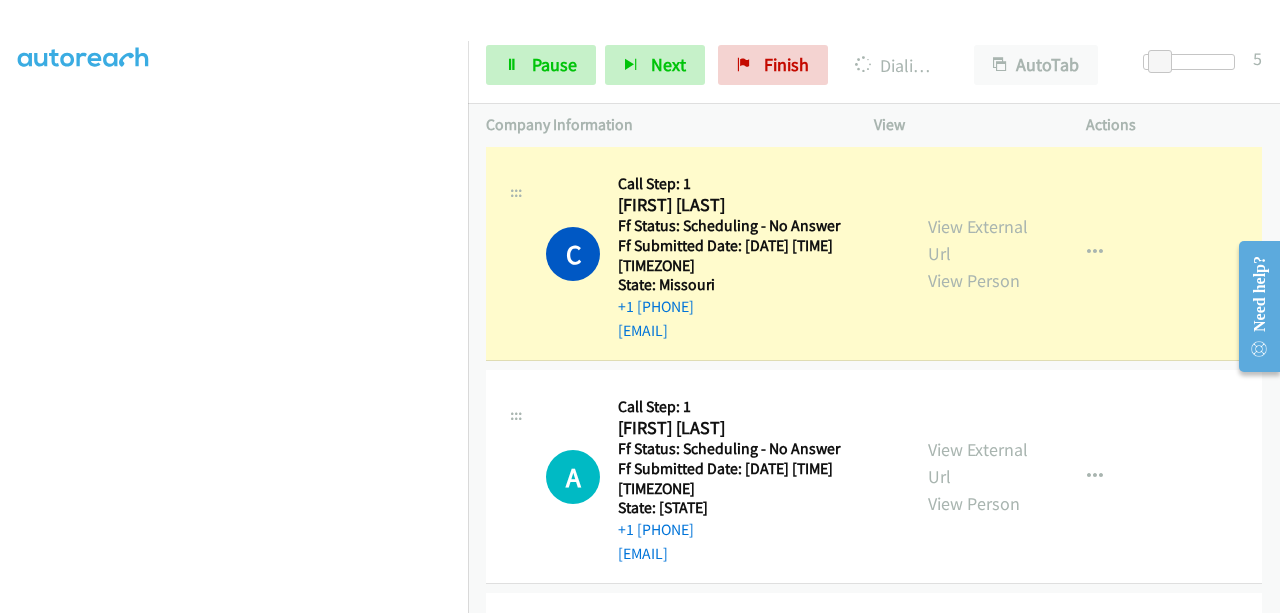 scroll, scrollTop: 1321, scrollLeft: 0, axis: vertical 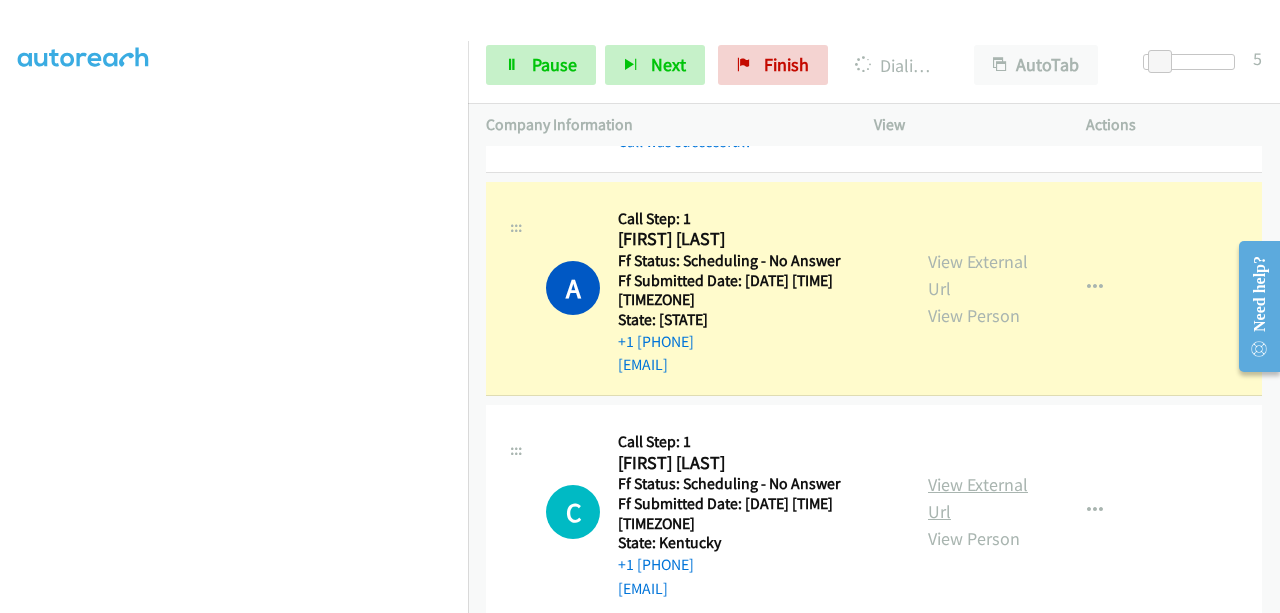 click on "View External Url" at bounding box center [978, 498] 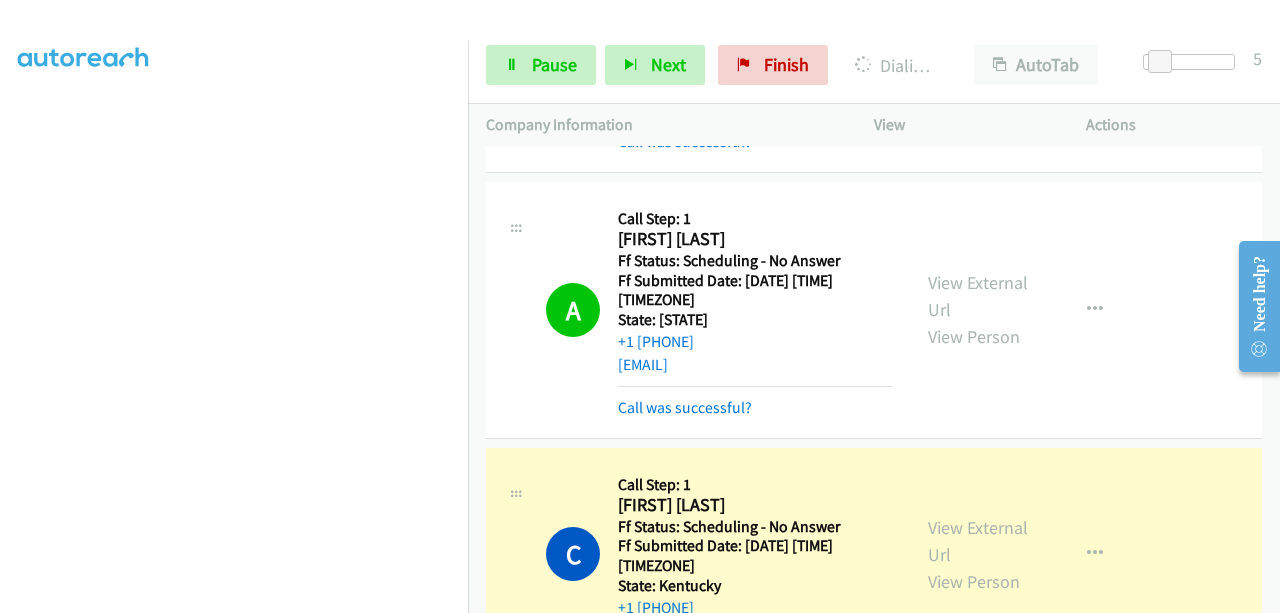 scroll, scrollTop: 508, scrollLeft: 0, axis: vertical 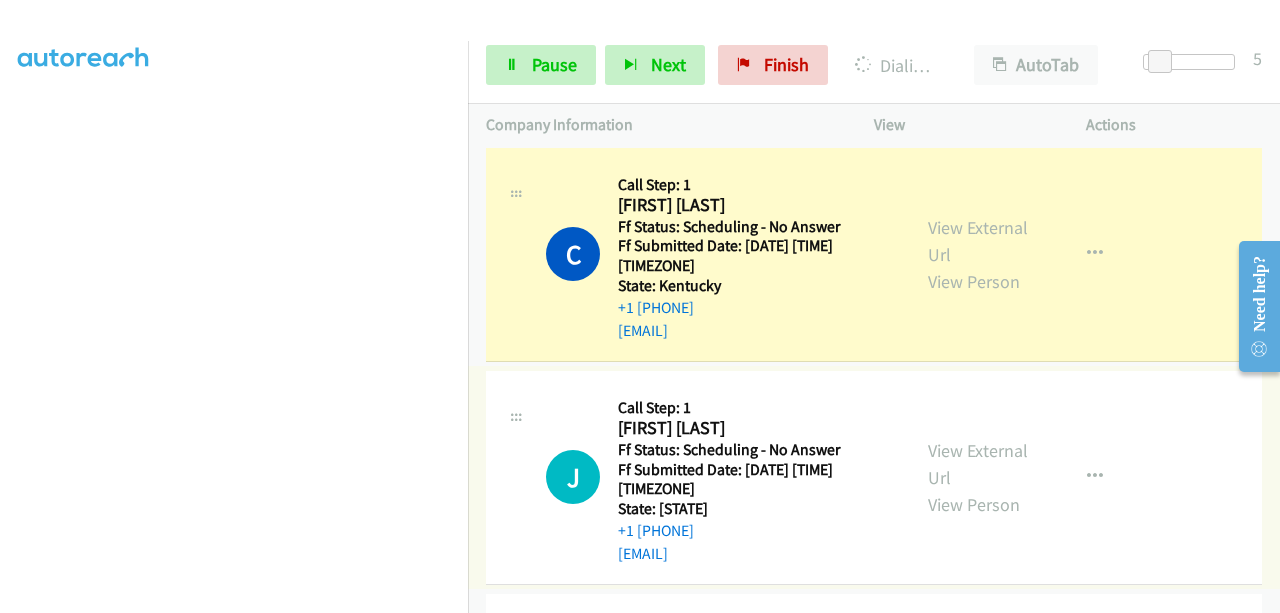 click on "View External Url" at bounding box center [978, 464] 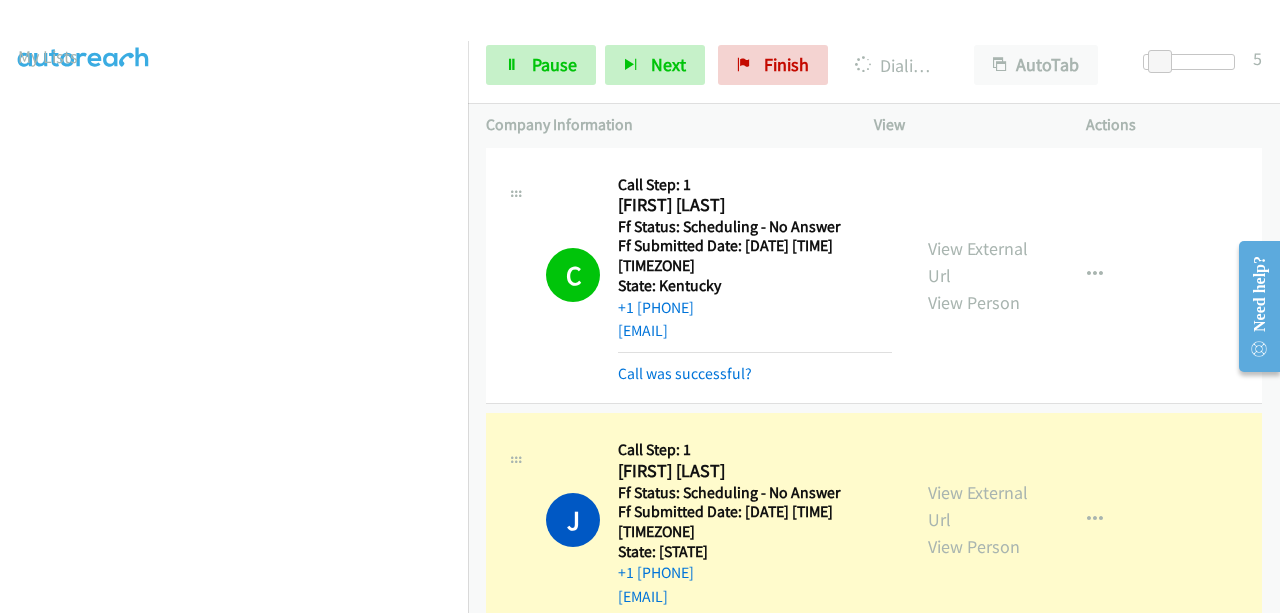 scroll, scrollTop: 508, scrollLeft: 0, axis: vertical 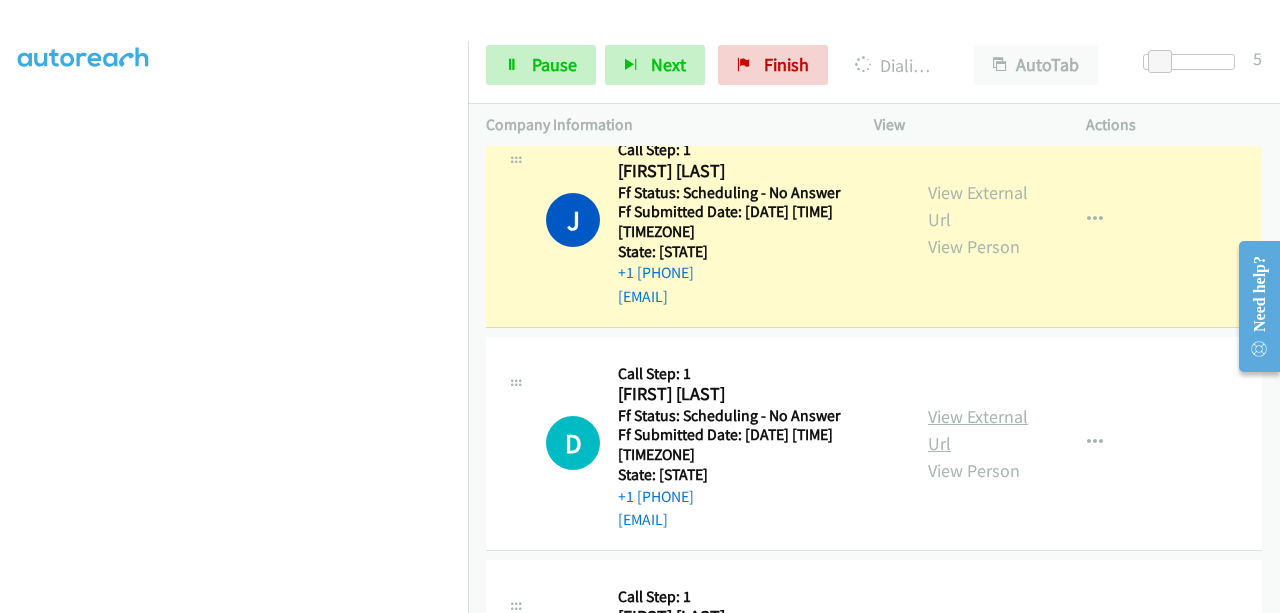 click on "View External Url" at bounding box center (978, 430) 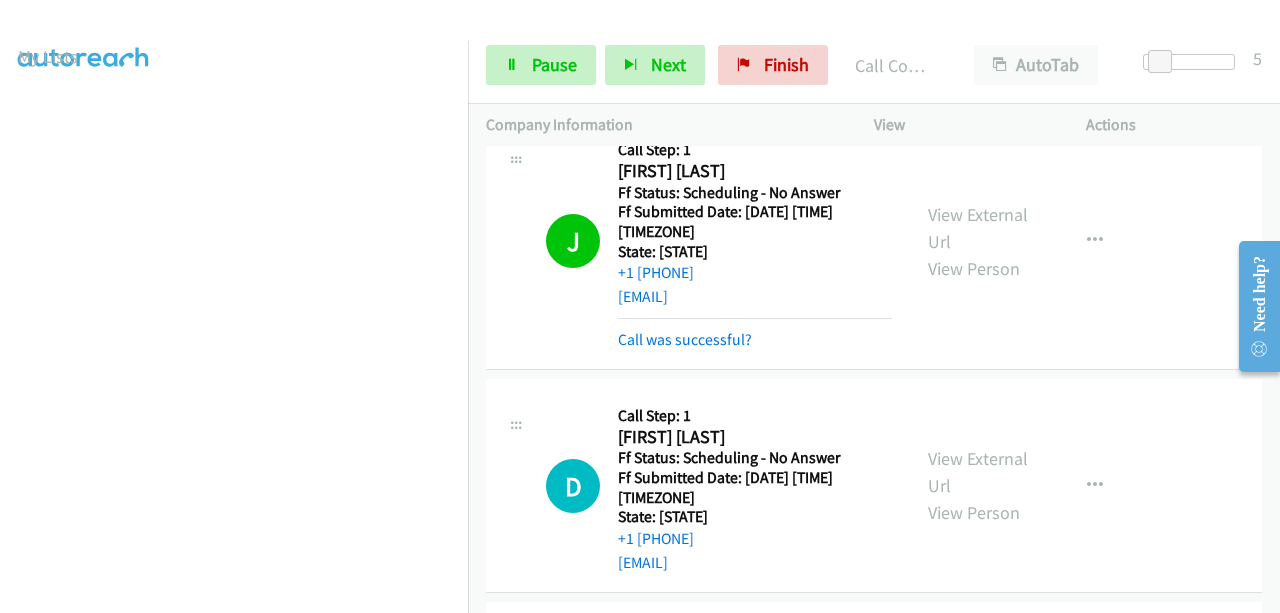 scroll, scrollTop: 508, scrollLeft: 0, axis: vertical 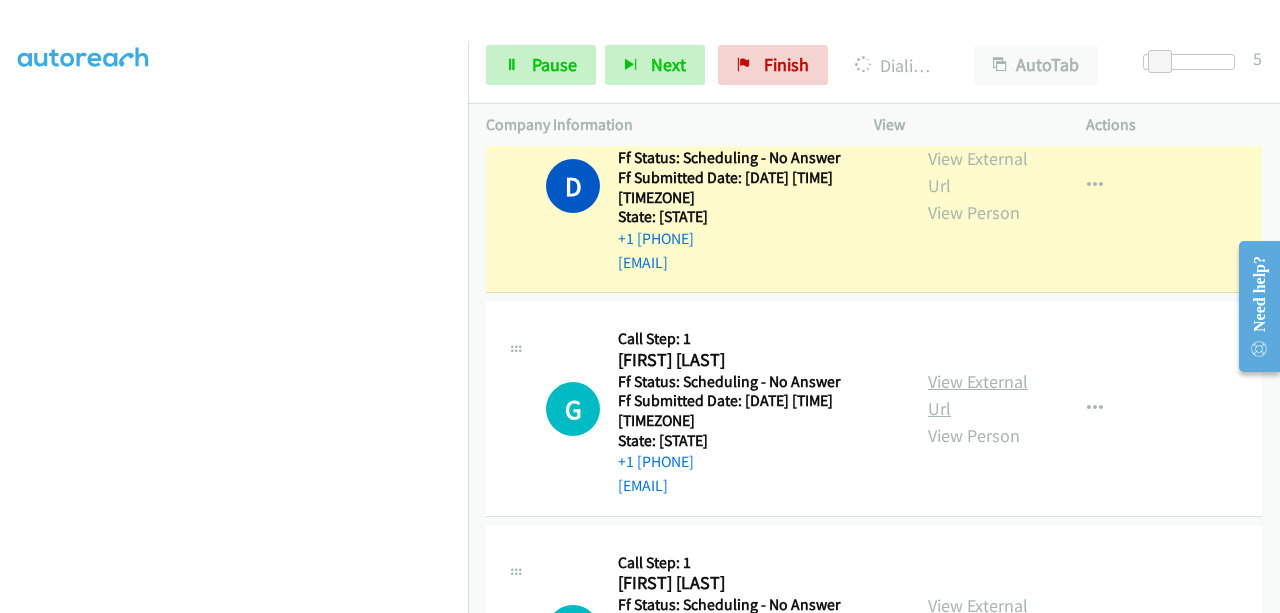 click on "View External Url" at bounding box center (978, 395) 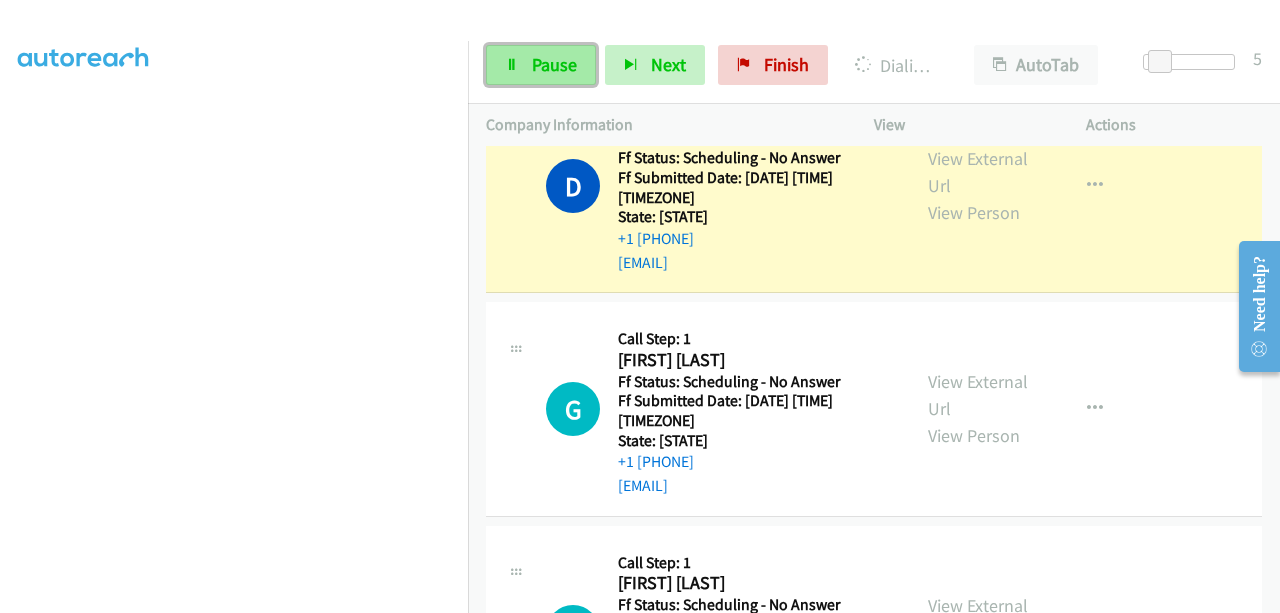 click on "Pause" at bounding box center [554, 64] 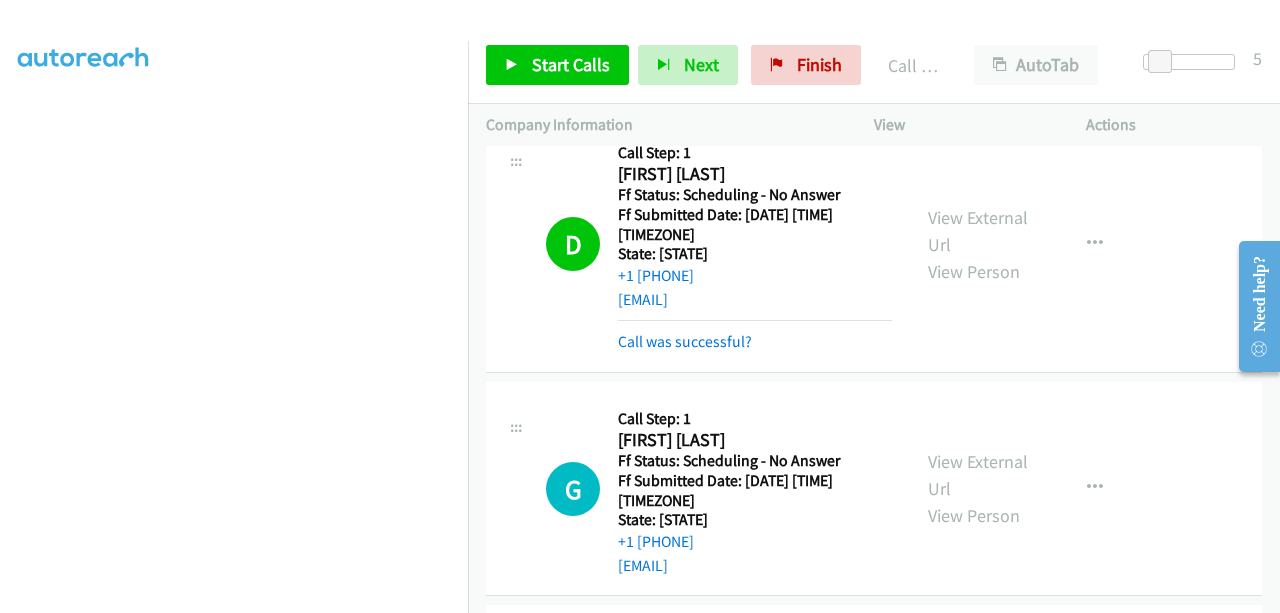 scroll, scrollTop: 2342, scrollLeft: 0, axis: vertical 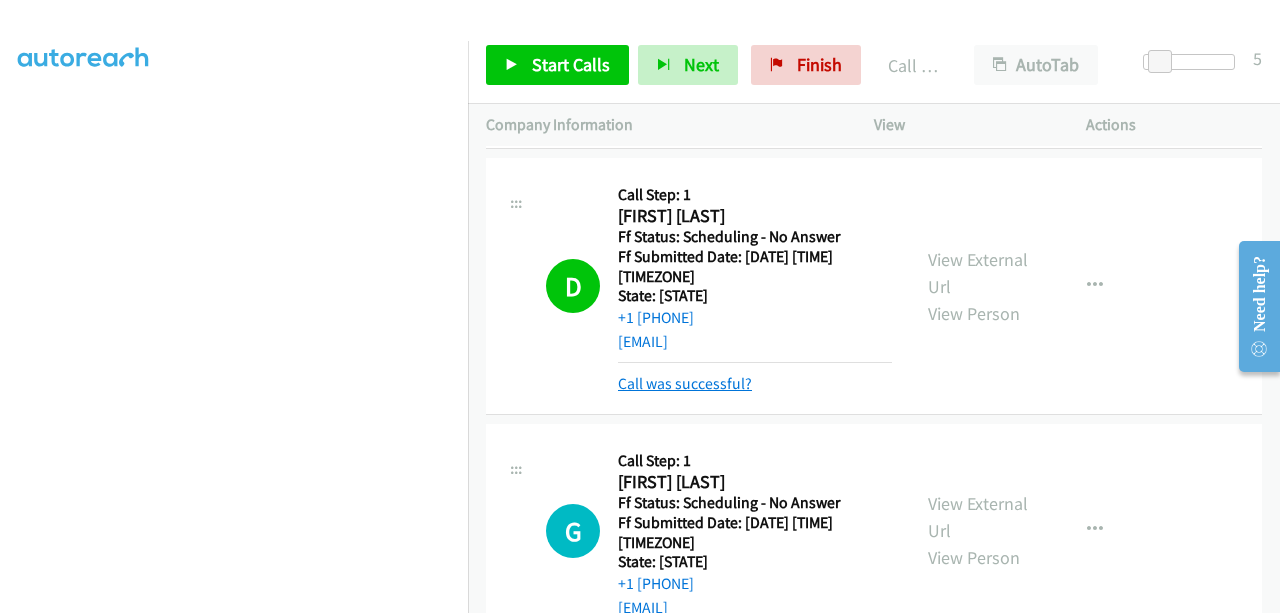 click on "Call was successful?" at bounding box center (685, 383) 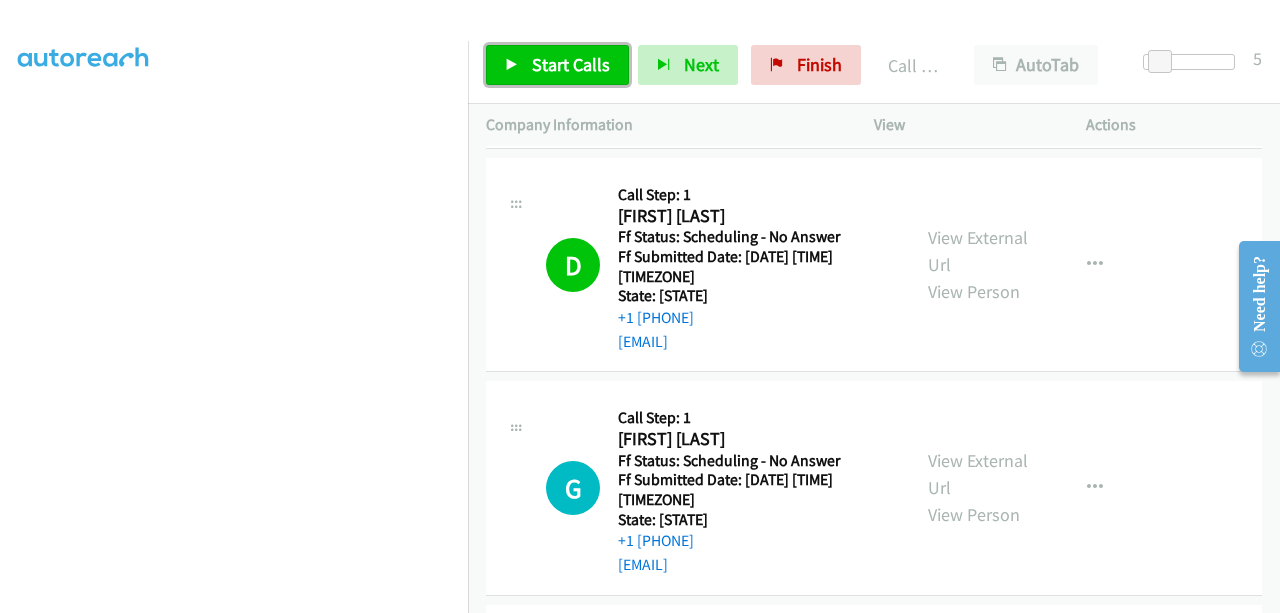 click on "Start Calls" at bounding box center [571, 64] 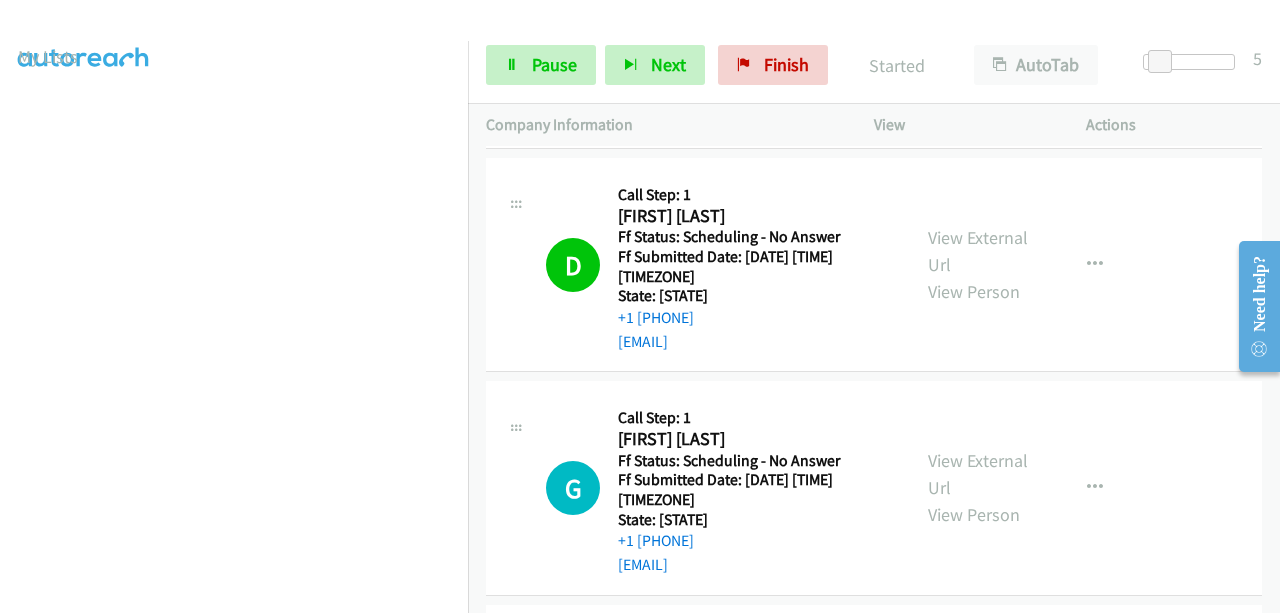 scroll, scrollTop: 508, scrollLeft: 0, axis: vertical 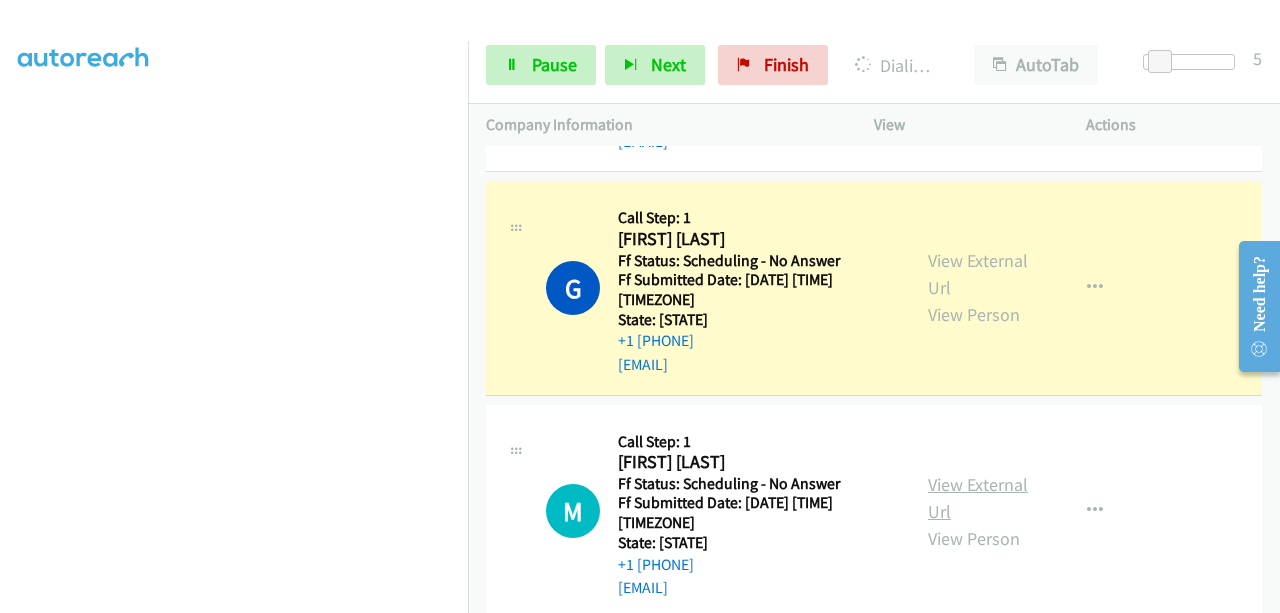 click on "View External Url" at bounding box center [978, 498] 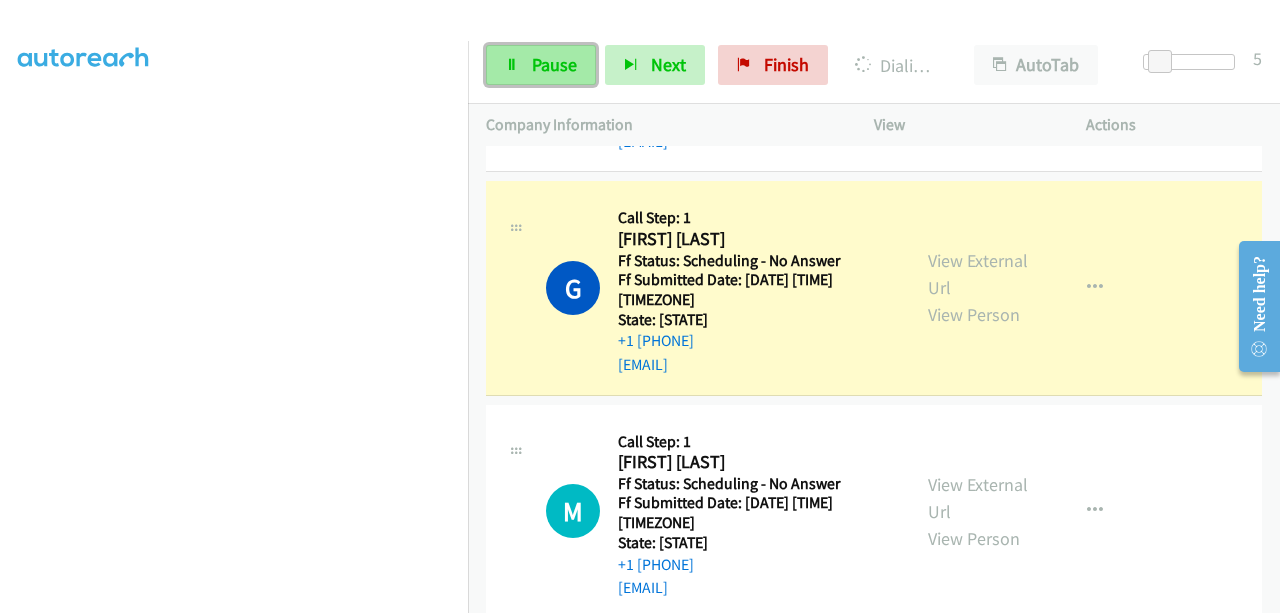 click on "Pause" at bounding box center [541, 65] 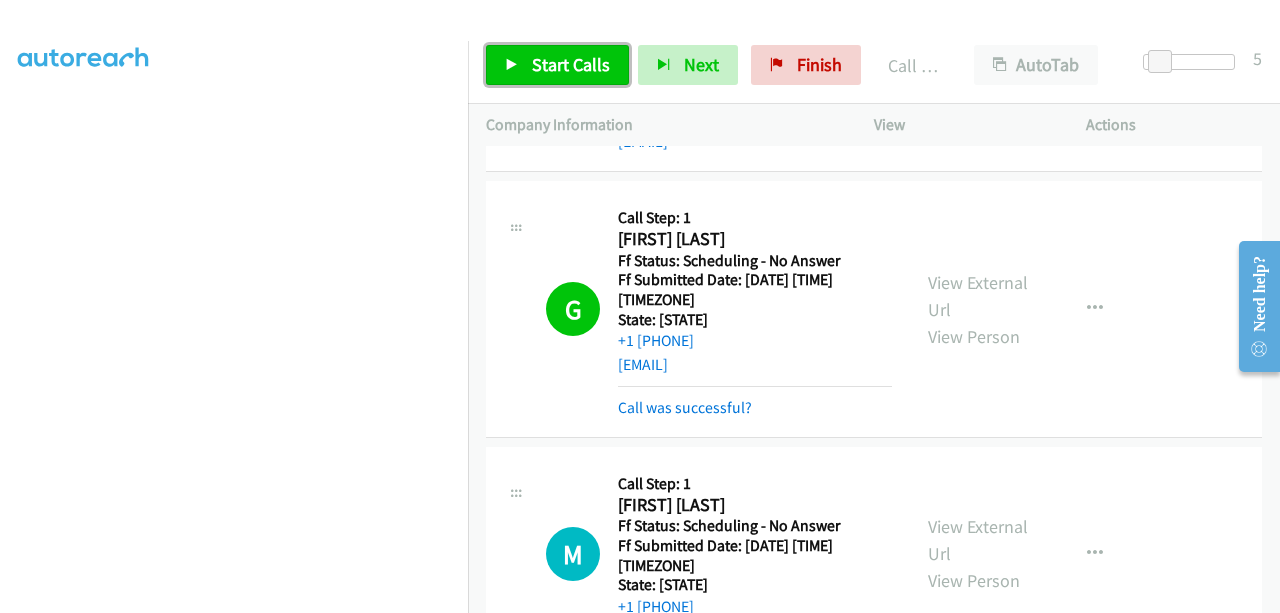 click on "Start Calls" at bounding box center (571, 64) 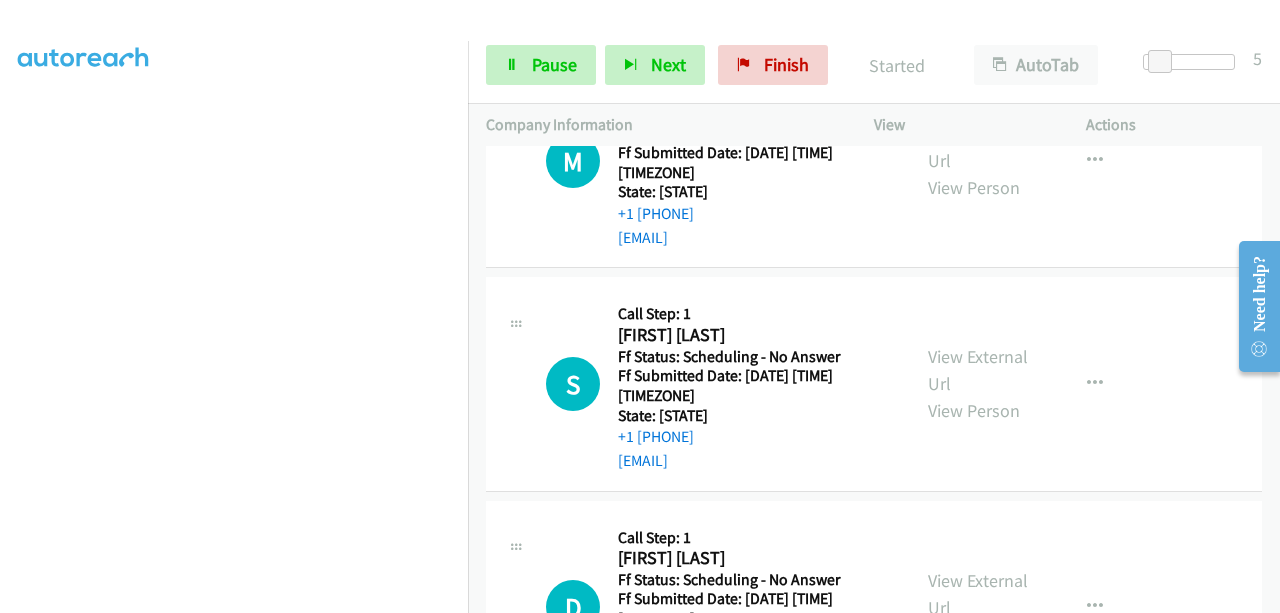 scroll, scrollTop: 2942, scrollLeft: 0, axis: vertical 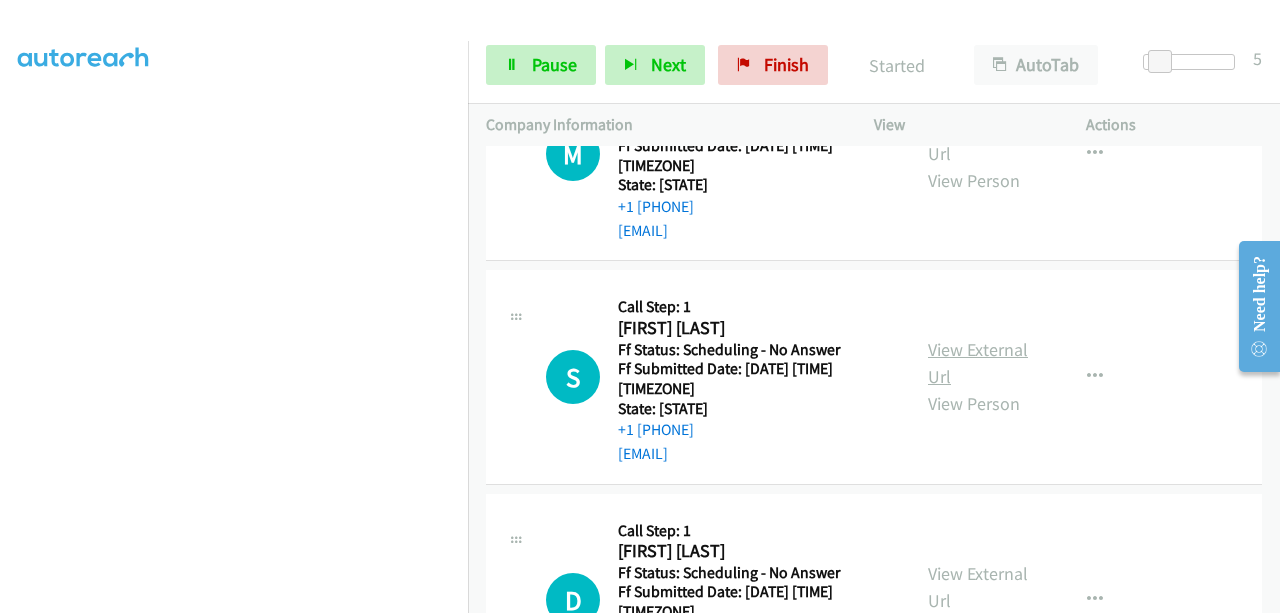 click on "View External Url" at bounding box center [978, 363] 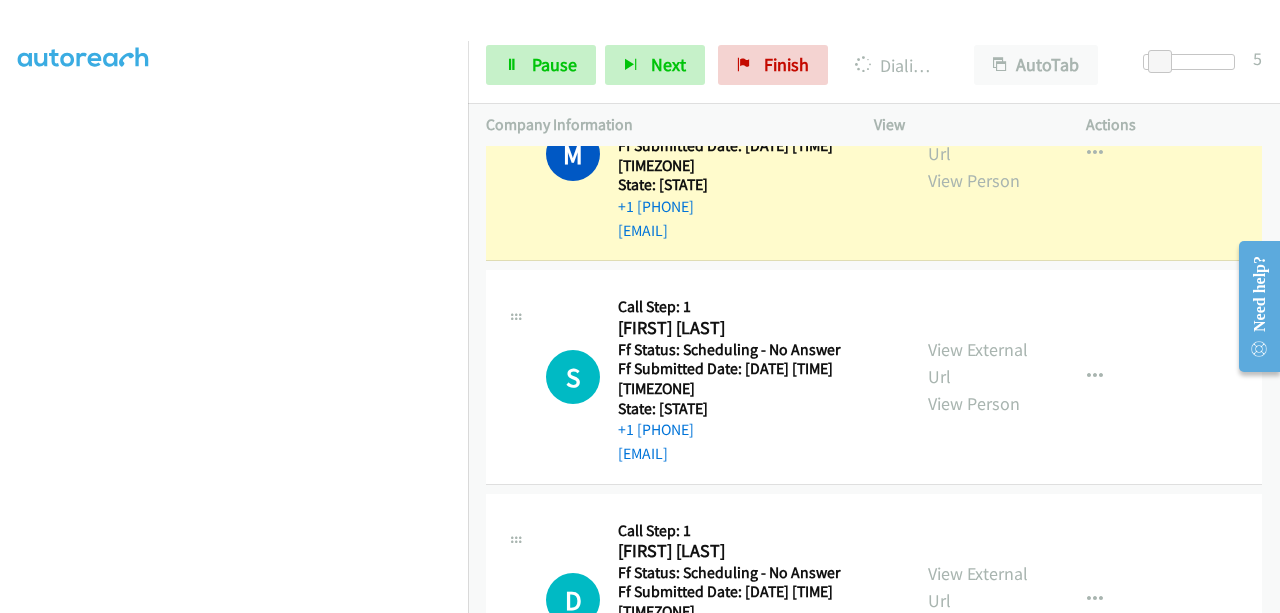 scroll, scrollTop: 508, scrollLeft: 0, axis: vertical 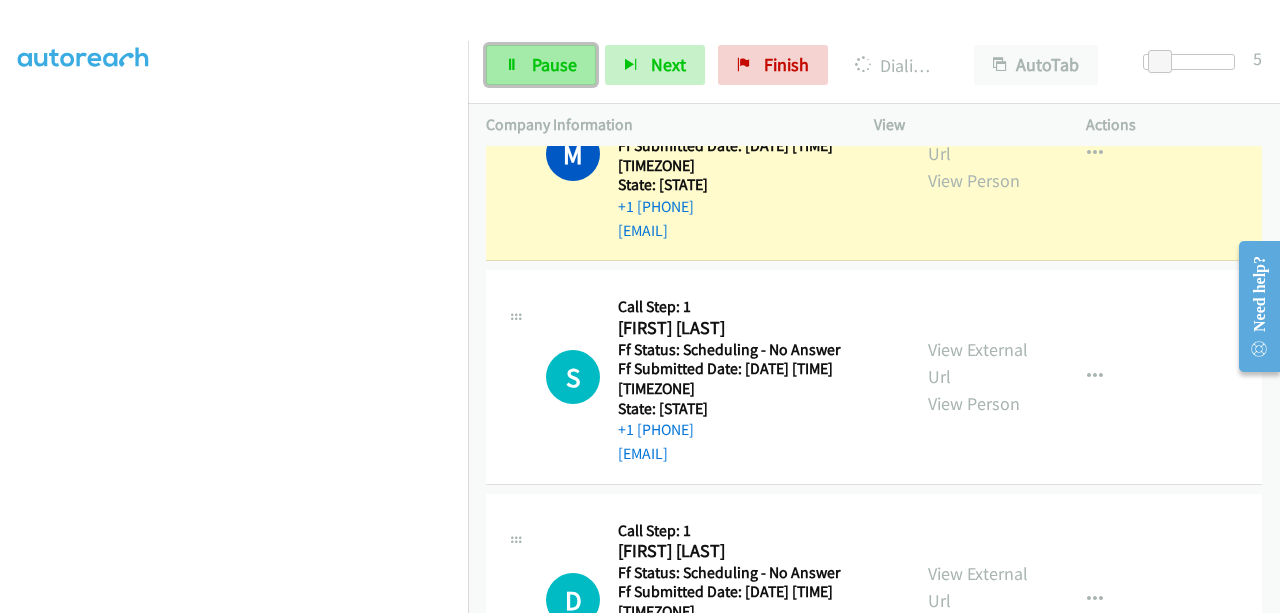 click on "Pause" at bounding box center [554, 64] 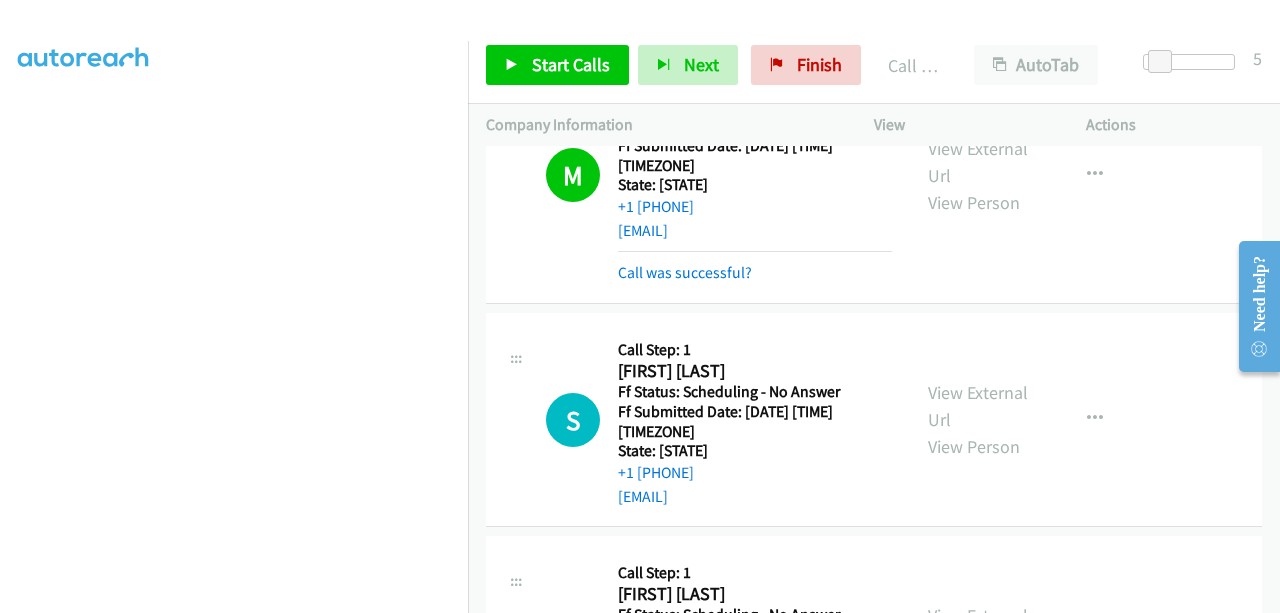 scroll, scrollTop: 2964, scrollLeft: 0, axis: vertical 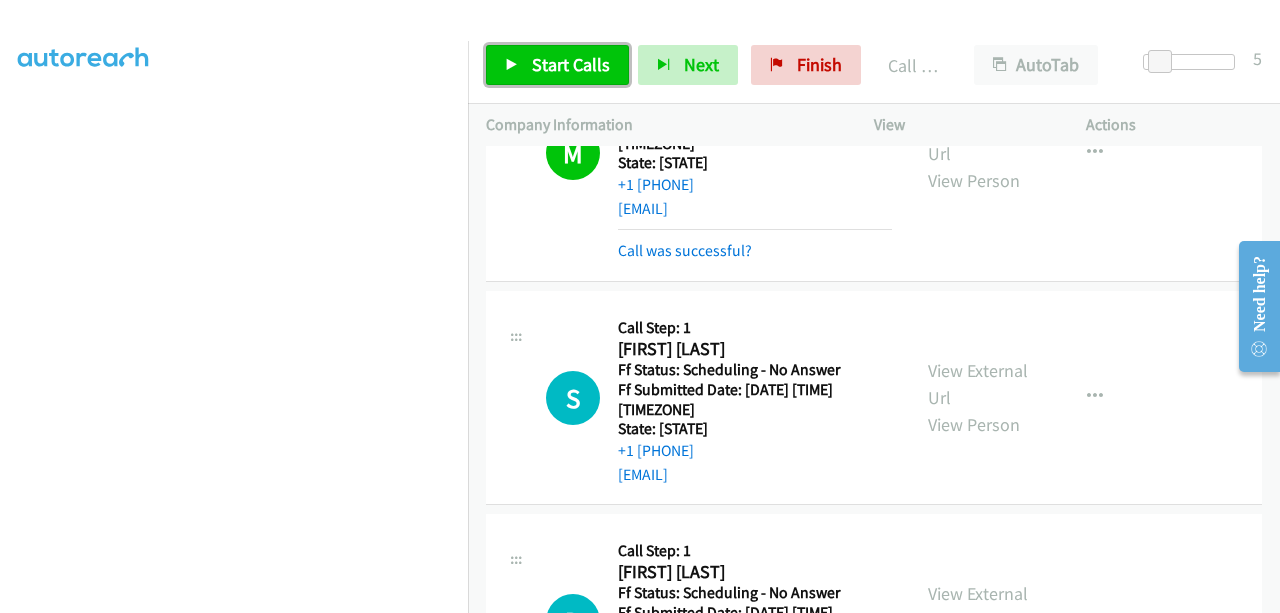 click on "Start Calls" at bounding box center (571, 64) 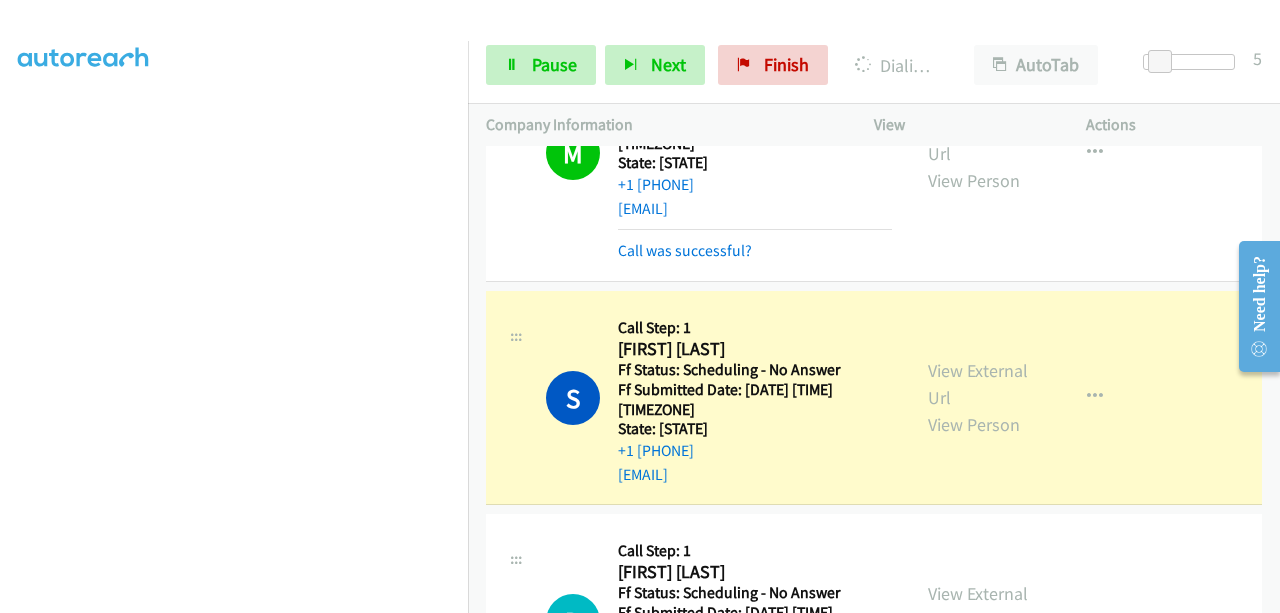 scroll, scrollTop: 508, scrollLeft: 0, axis: vertical 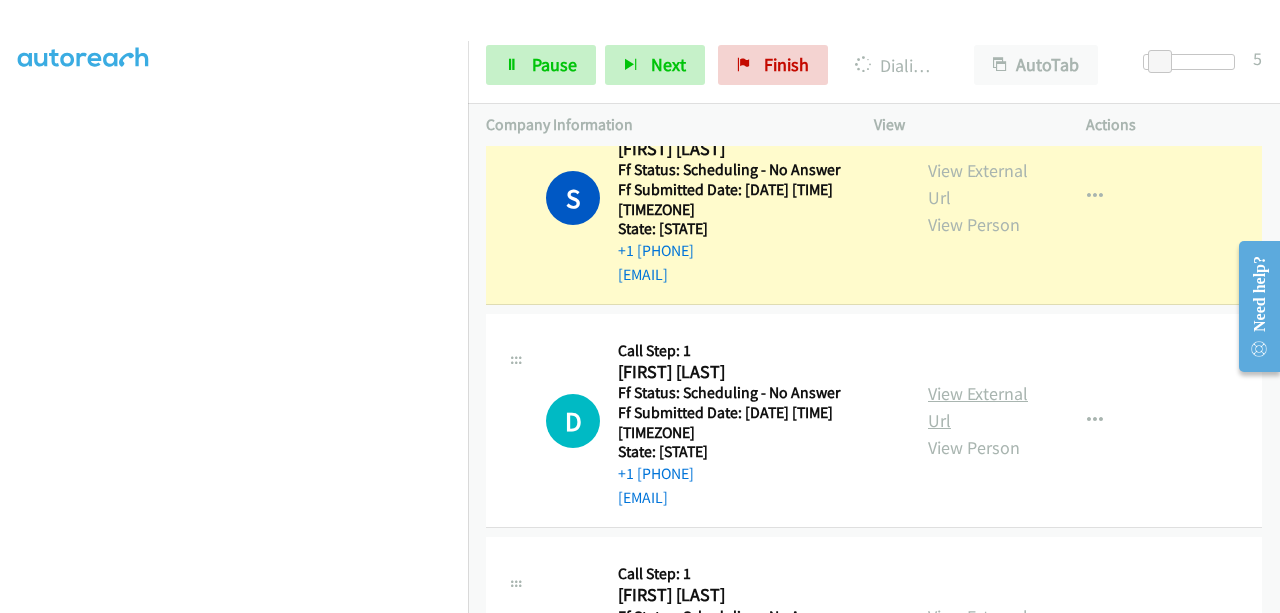 click on "View External Url" at bounding box center (978, 407) 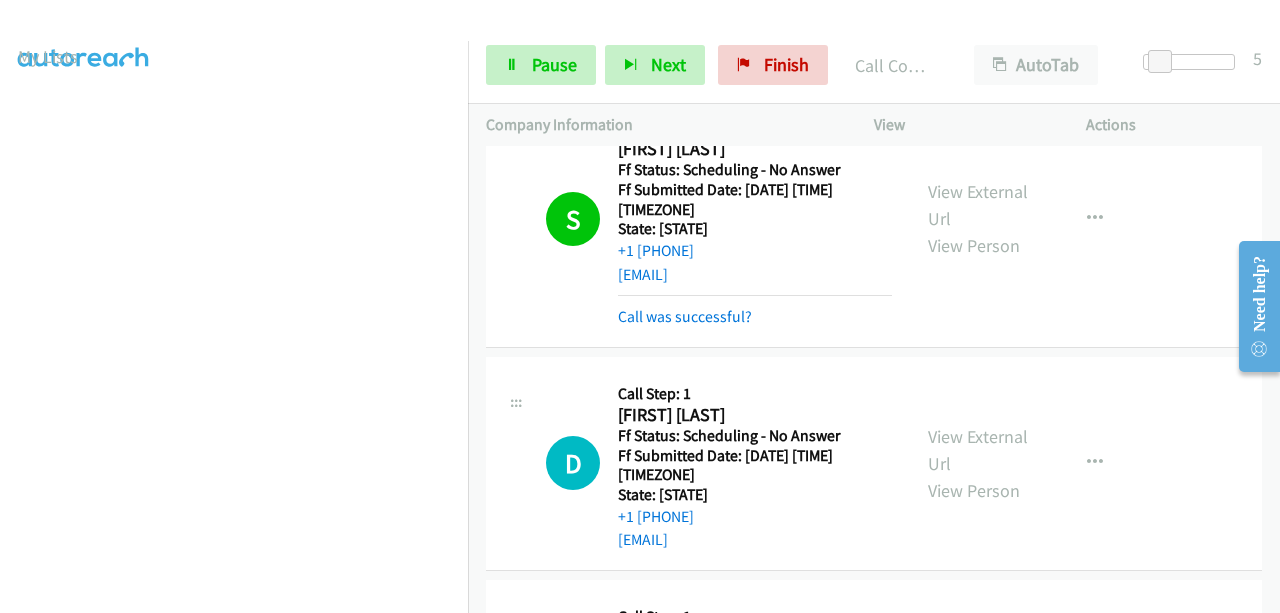 scroll, scrollTop: 508, scrollLeft: 0, axis: vertical 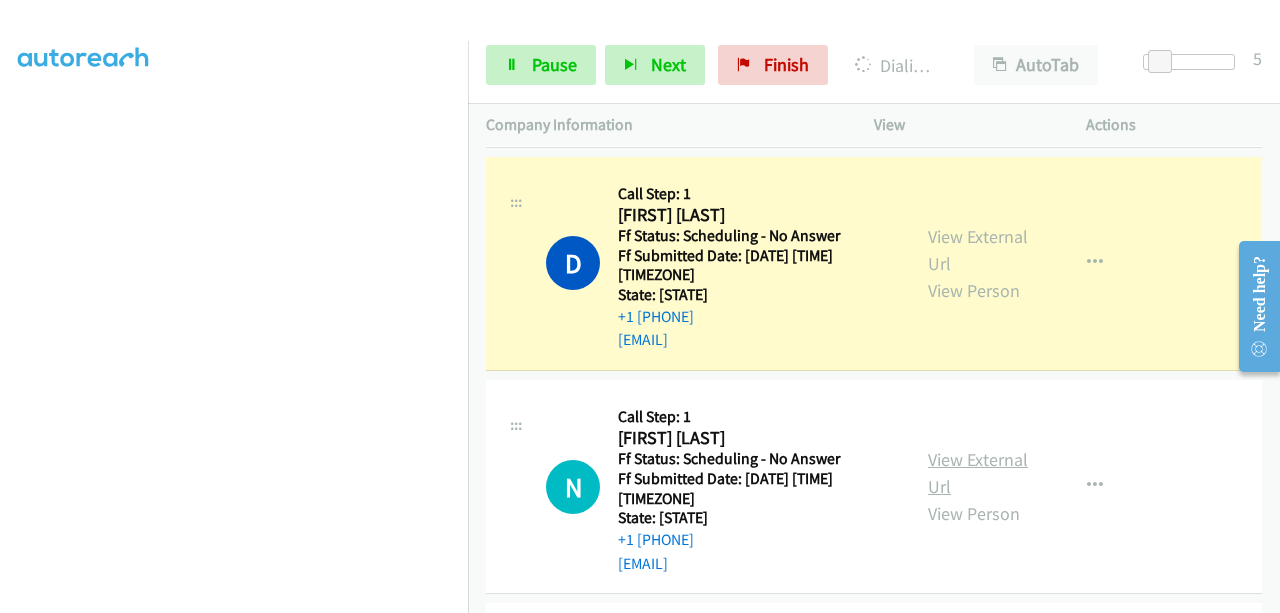click on "View External Url" at bounding box center (978, 473) 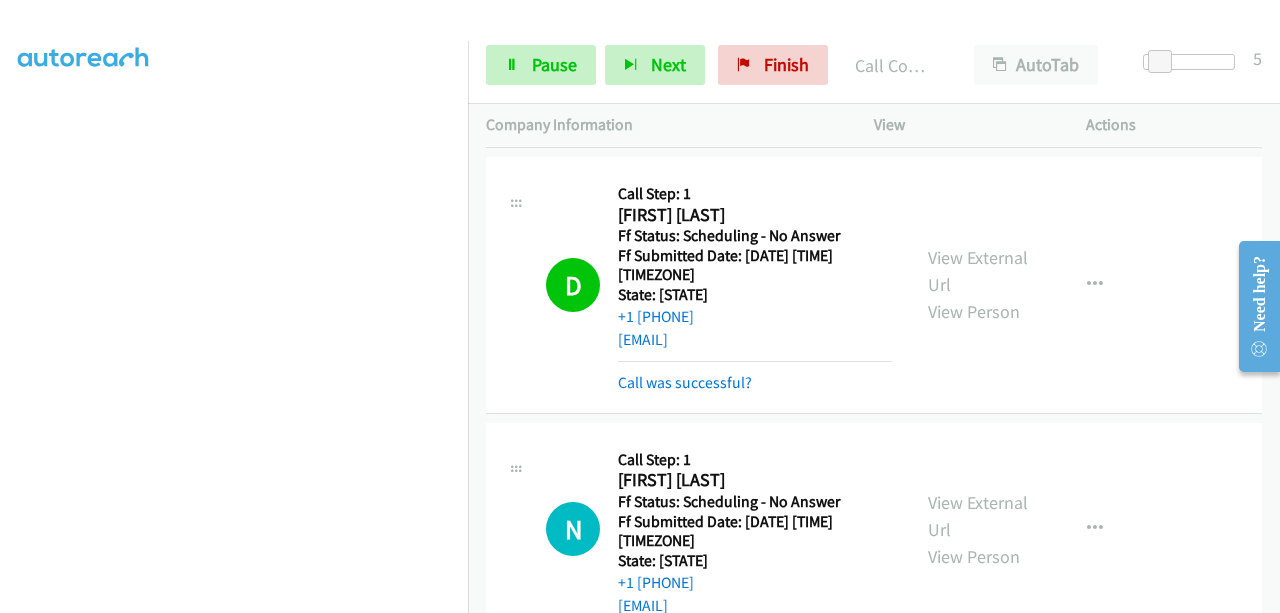 scroll, scrollTop: 508, scrollLeft: 0, axis: vertical 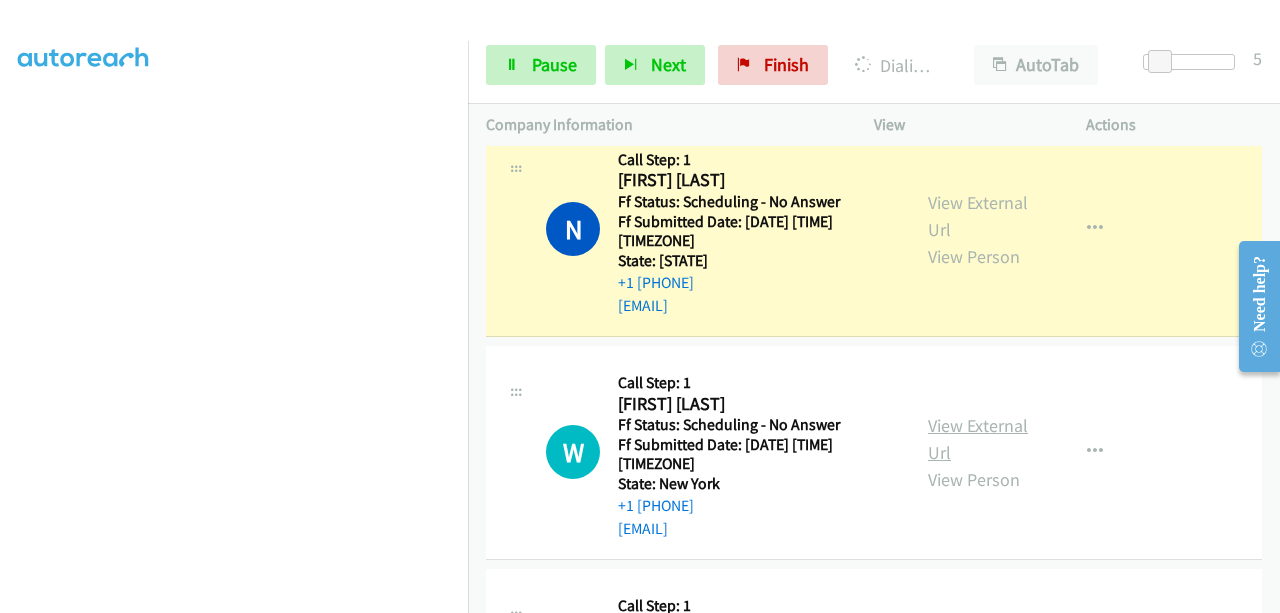 click on "View External Url" at bounding box center [978, 439] 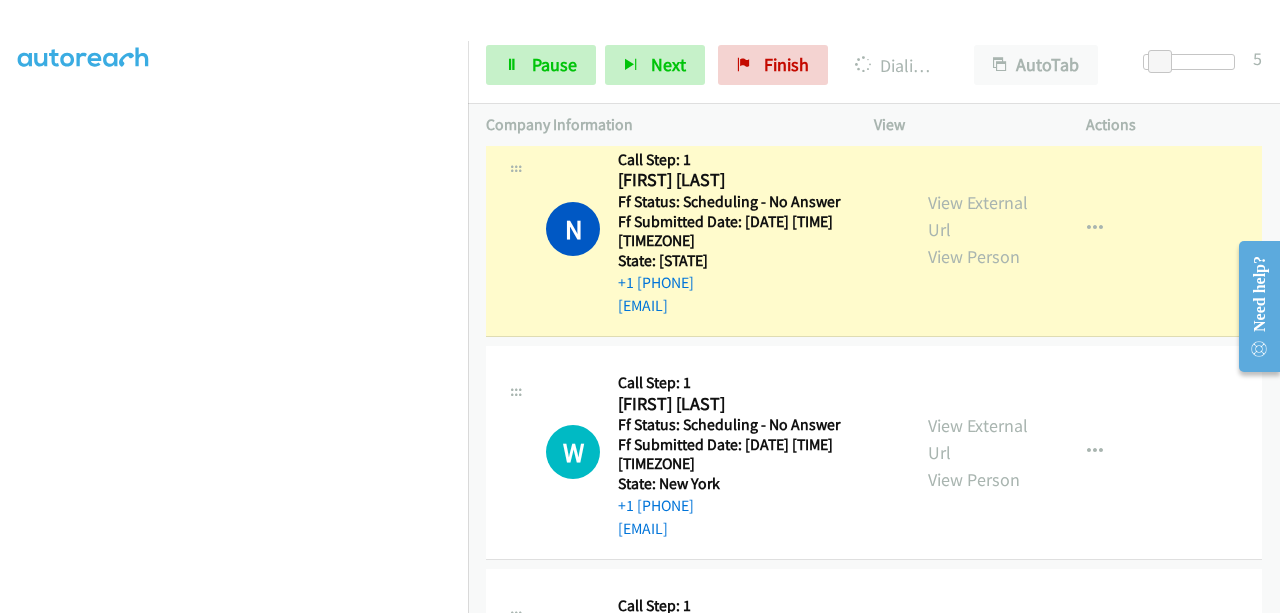 click on "Start Calls
Pause
Next
Finish
Dialing [FIRST] [LAST]
AutoTab
AutoTab
5" at bounding box center (874, 65) 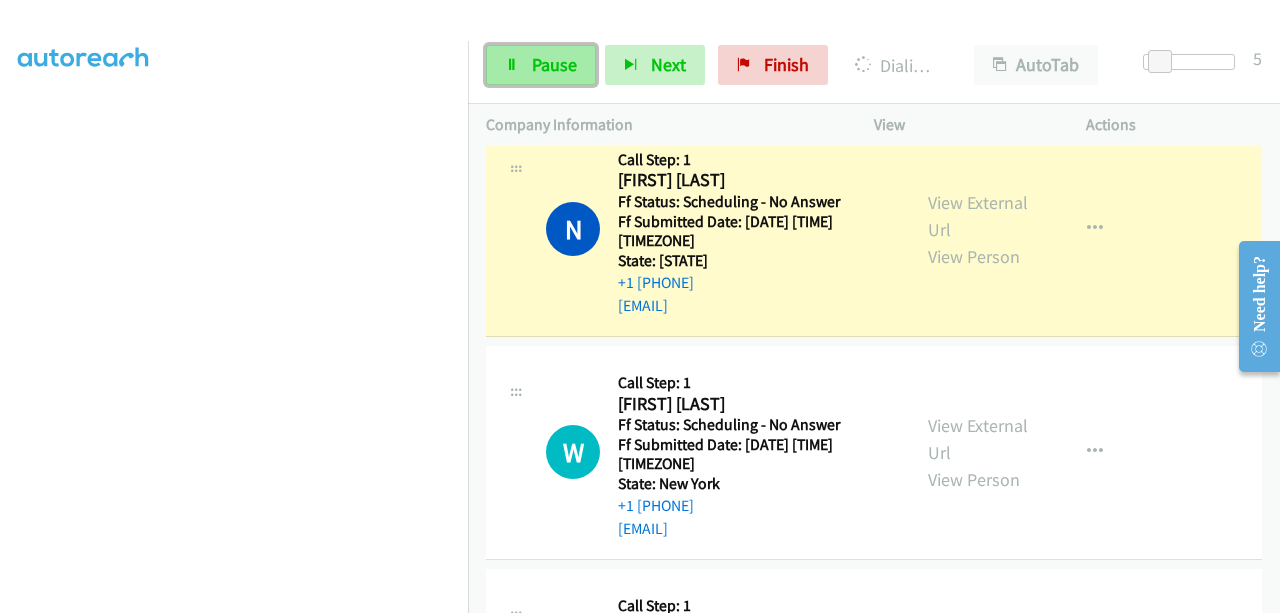 click on "Pause" at bounding box center [541, 65] 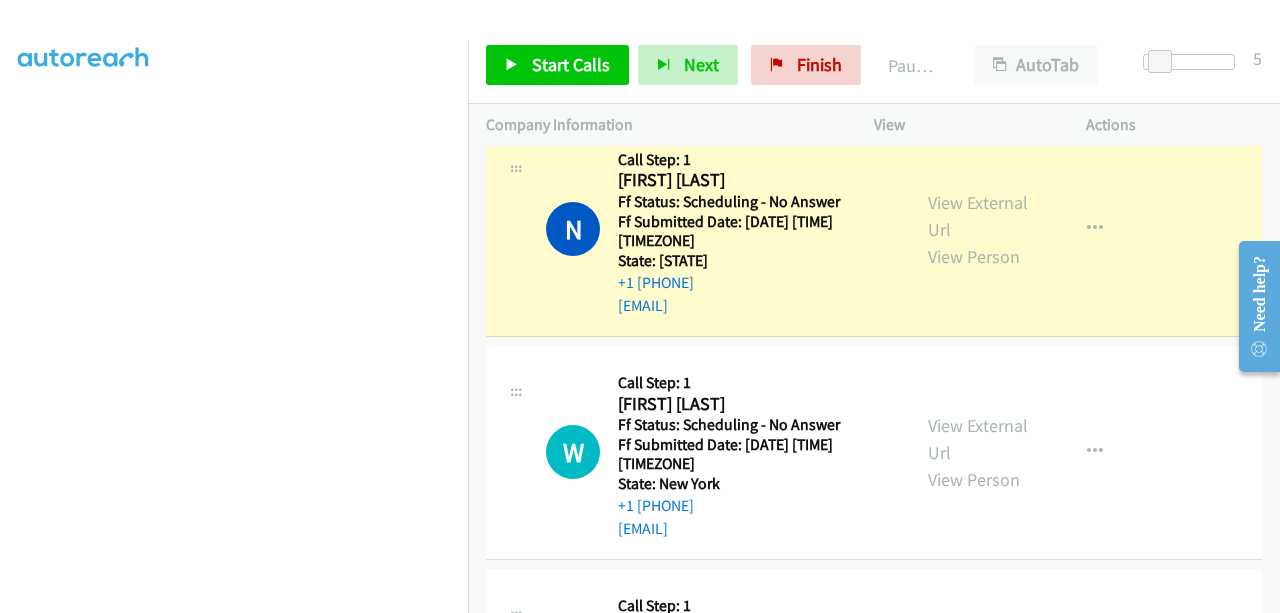 scroll, scrollTop: 8, scrollLeft: 0, axis: vertical 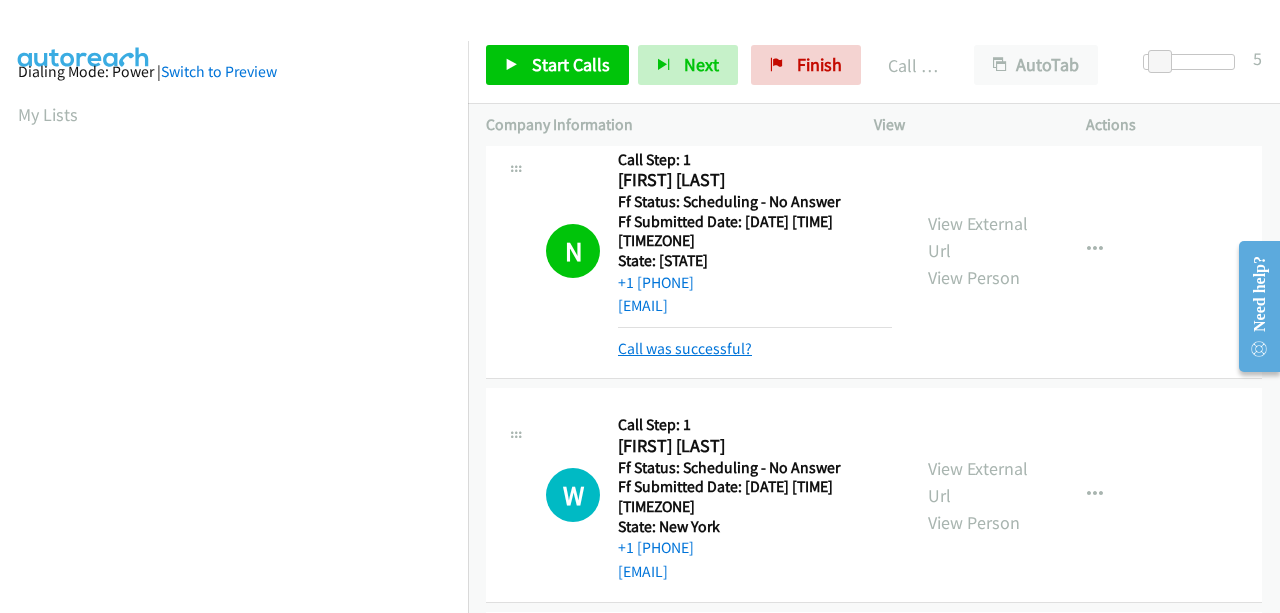 click on "Call was successful?" at bounding box center (685, 348) 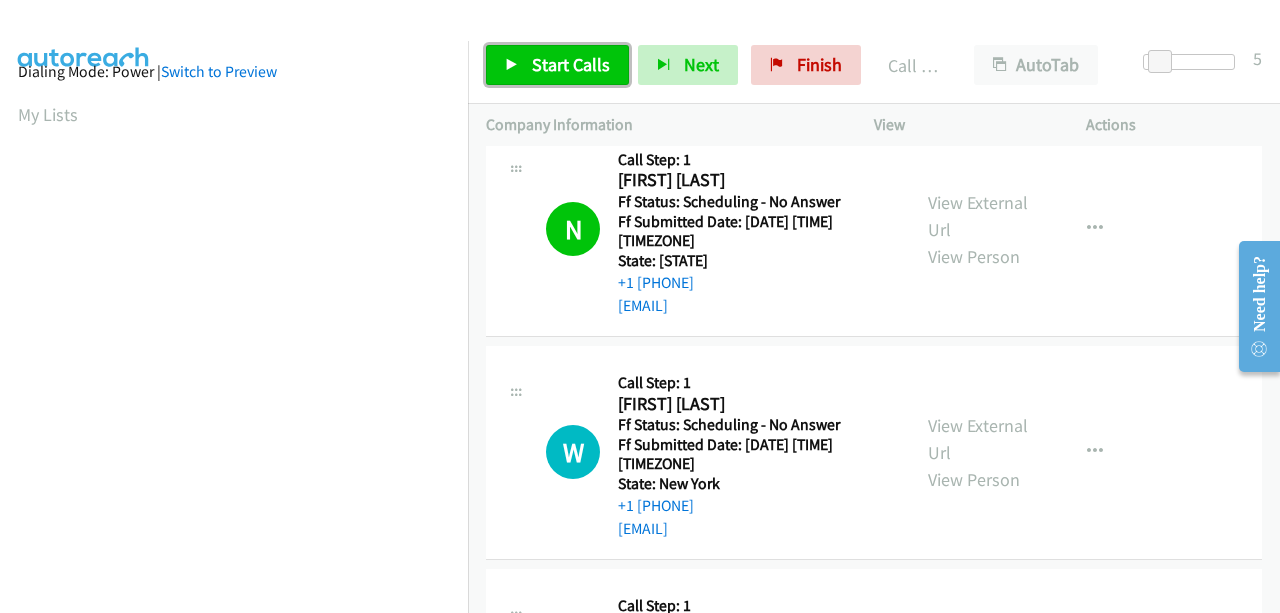 click on "Start Calls" at bounding box center (571, 64) 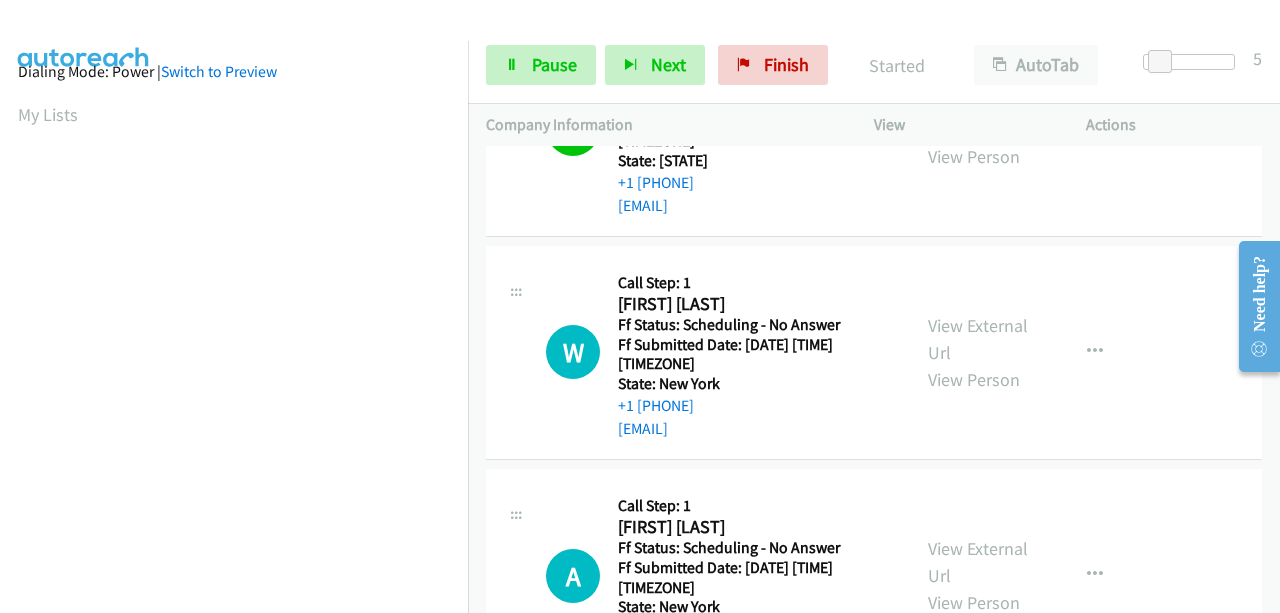 scroll, scrollTop: 3864, scrollLeft: 0, axis: vertical 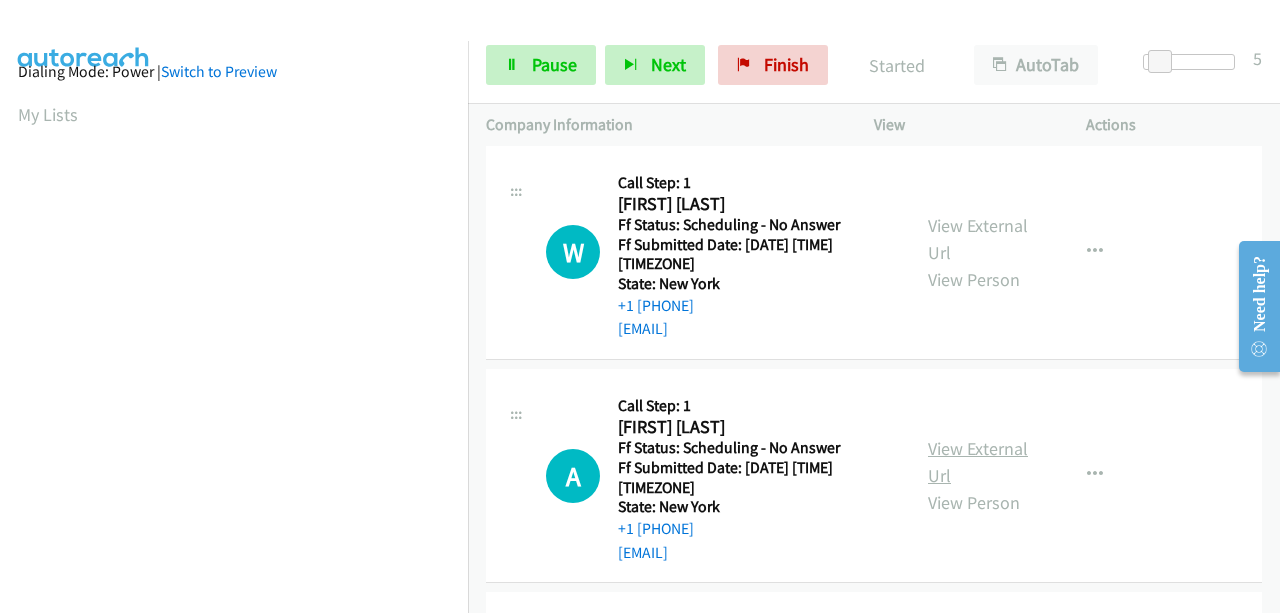 click on "View External Url" at bounding box center (978, 462) 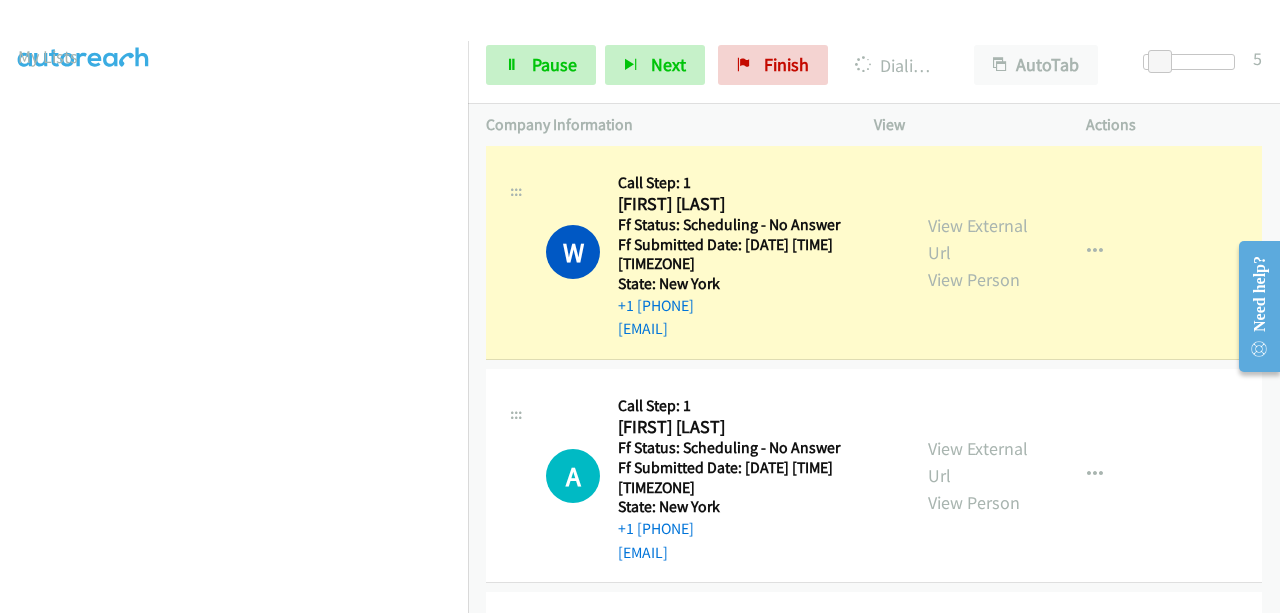 scroll, scrollTop: 508, scrollLeft: 0, axis: vertical 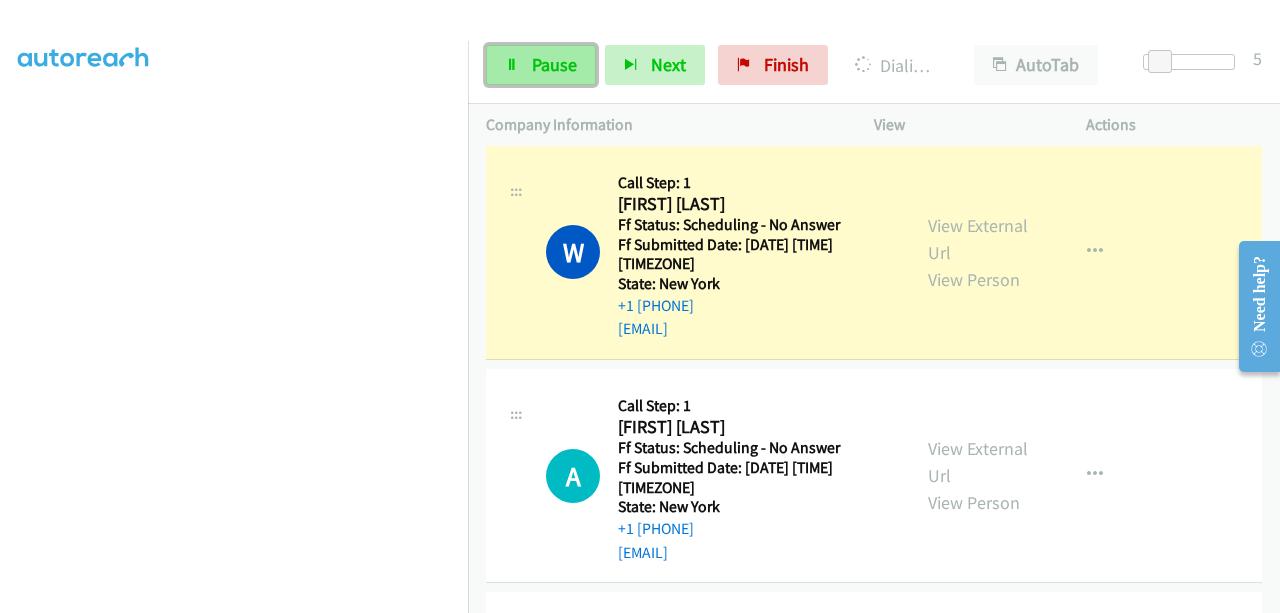 click on "Pause" at bounding box center (554, 64) 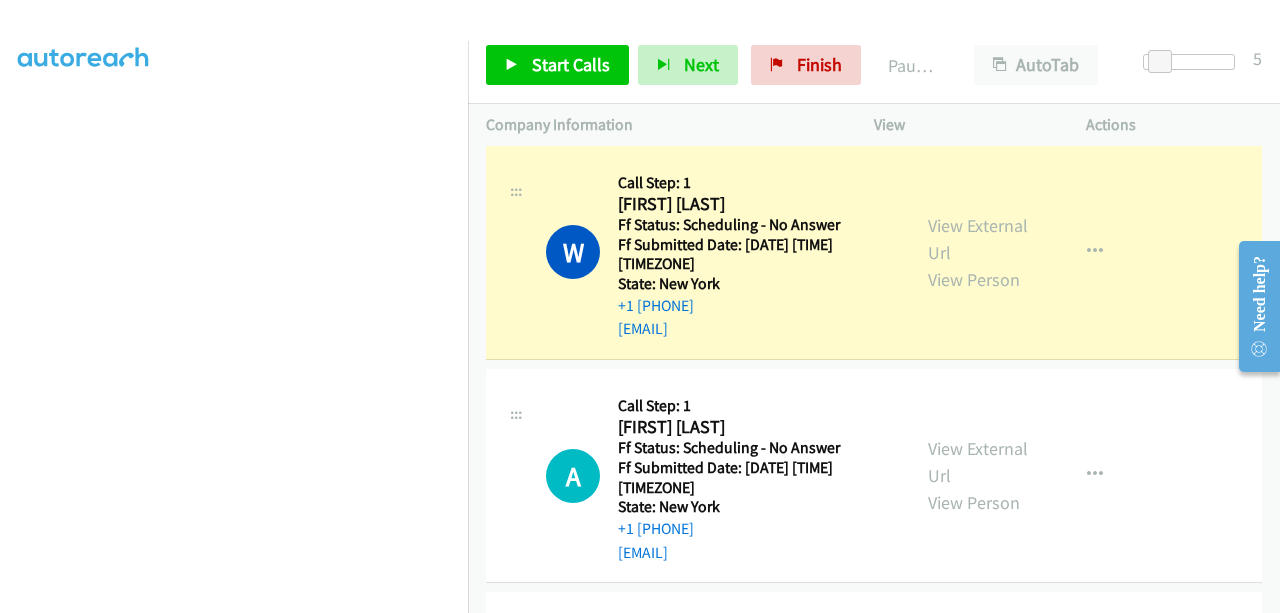 scroll, scrollTop: 8, scrollLeft: 0, axis: vertical 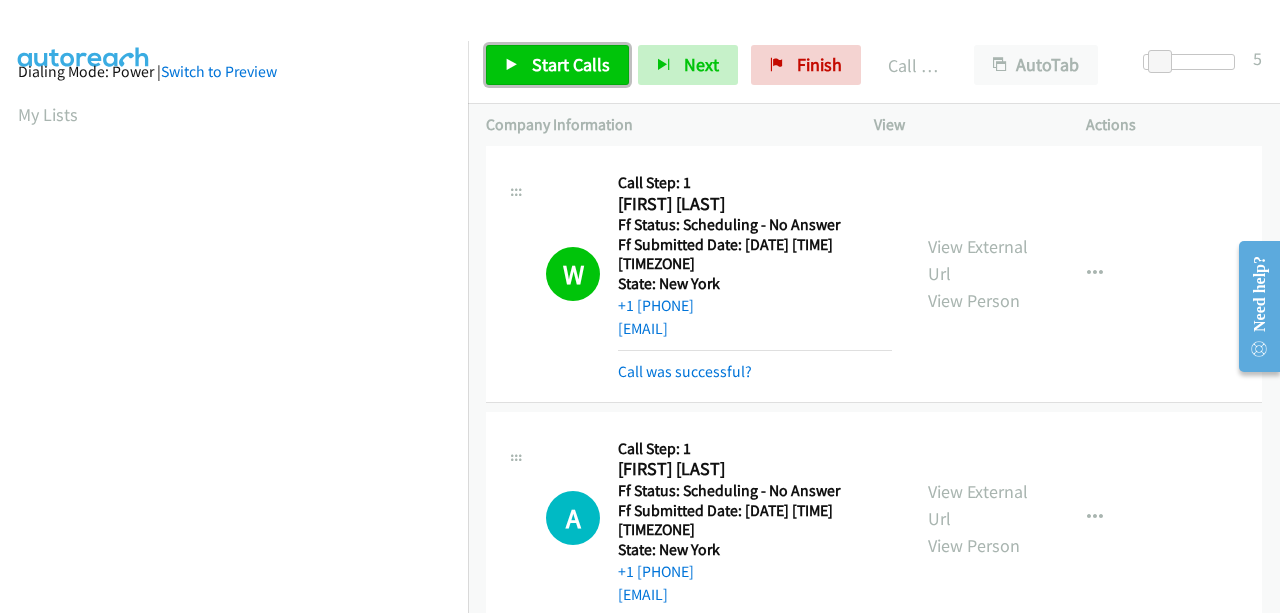 click on "Start Calls" at bounding box center (571, 64) 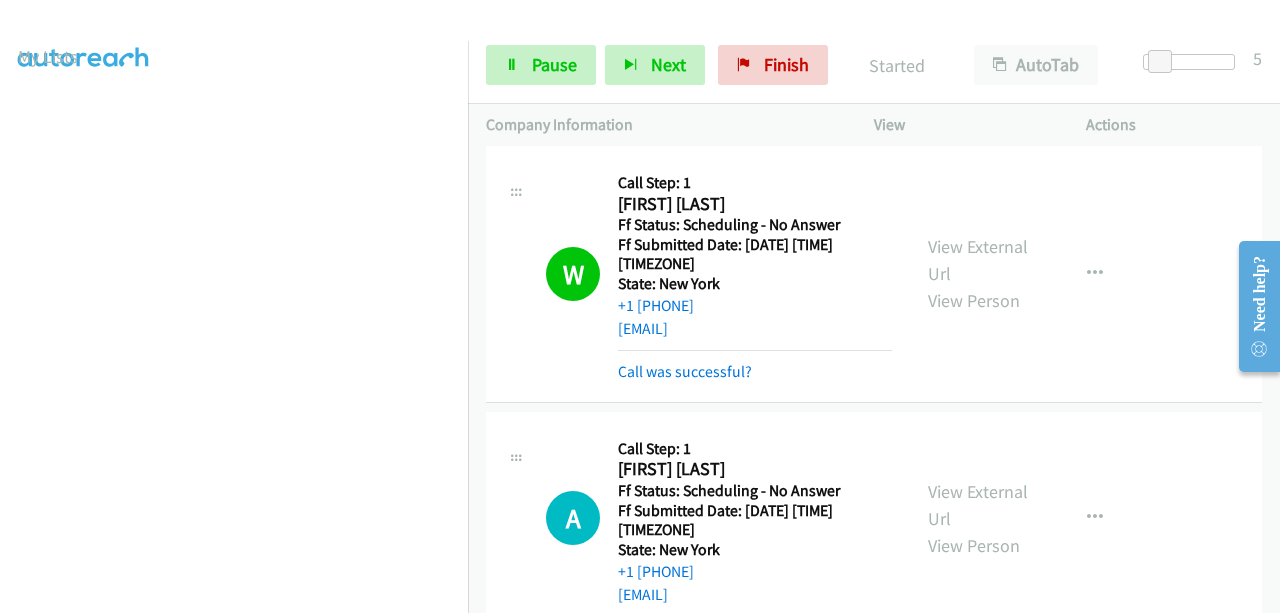 scroll, scrollTop: 508, scrollLeft: 0, axis: vertical 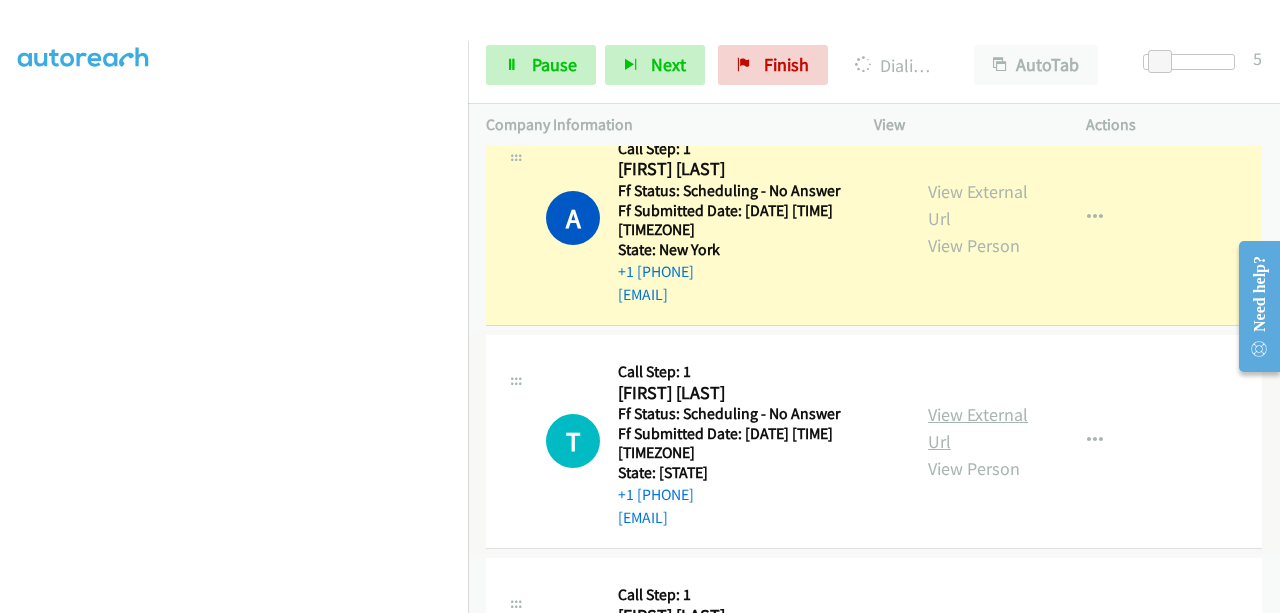 click on "View External Url" at bounding box center (978, 428) 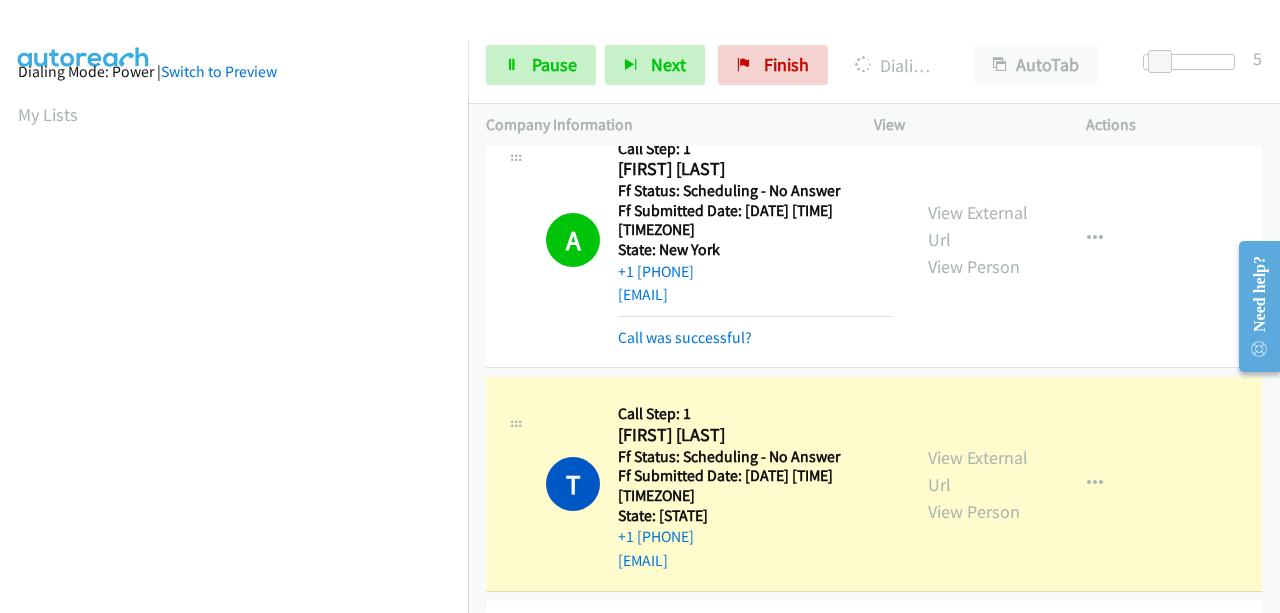 scroll, scrollTop: 508, scrollLeft: 0, axis: vertical 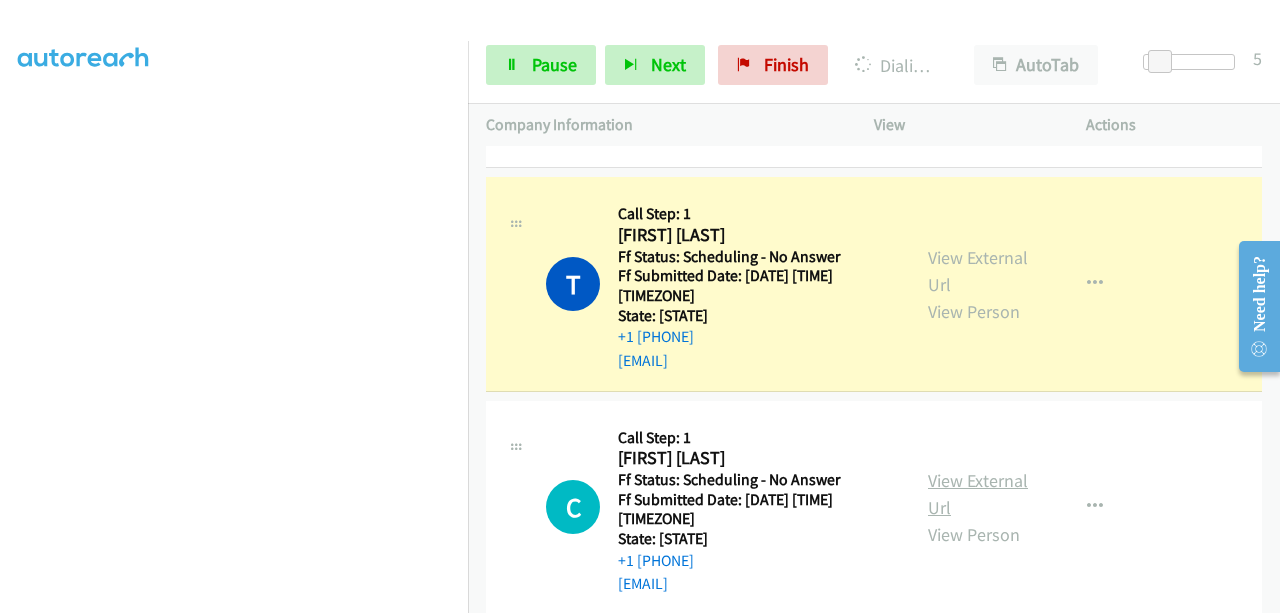 click on "View External Url
View Person
View External Url
Email
Schedule/Manage Callback
Skip Call
Add to do not call list" at bounding box center [1025, 507] 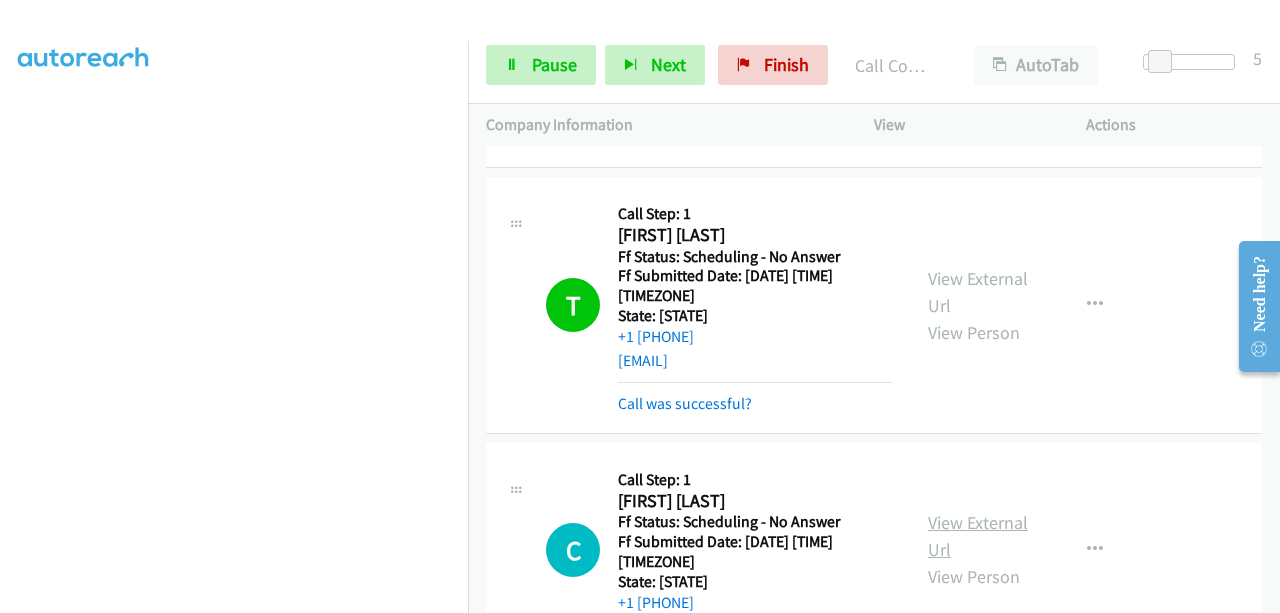 click on "View External Url" at bounding box center (978, 536) 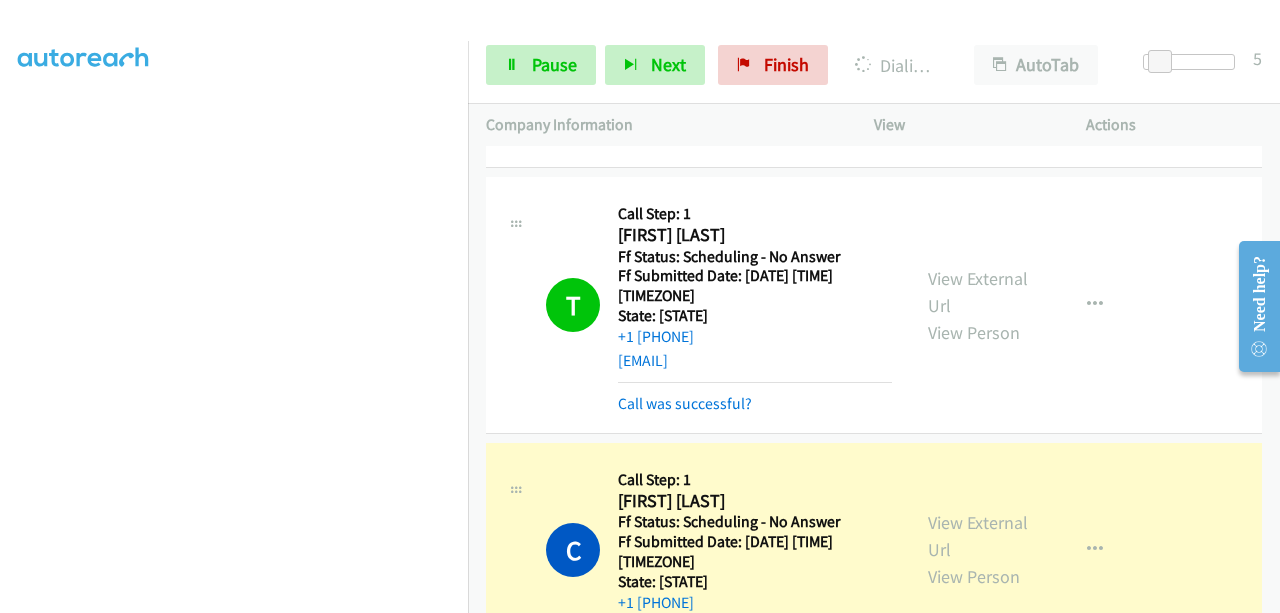 scroll, scrollTop: 508, scrollLeft: 0, axis: vertical 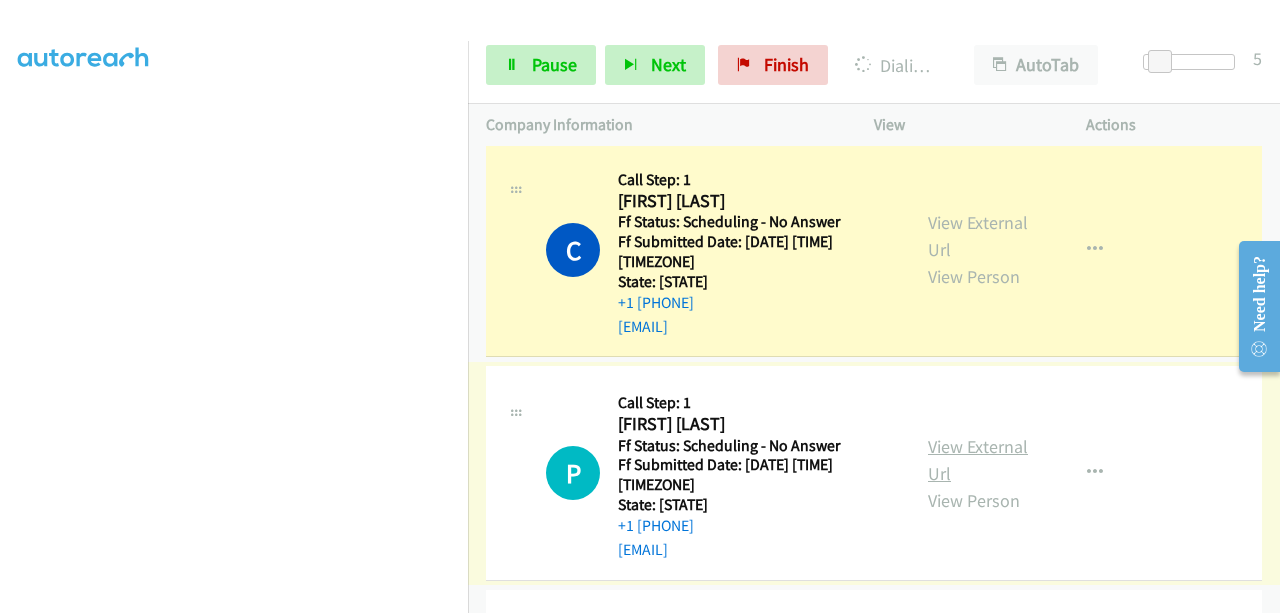 click on "View External Url" at bounding box center (978, 460) 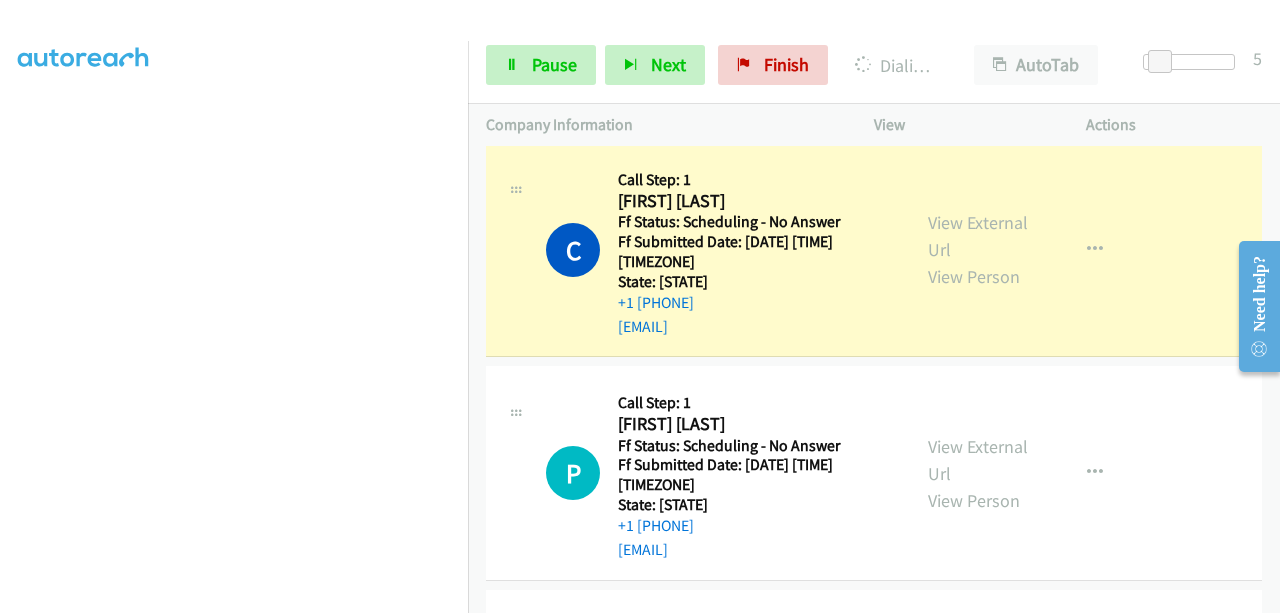 scroll, scrollTop: 508, scrollLeft: 0, axis: vertical 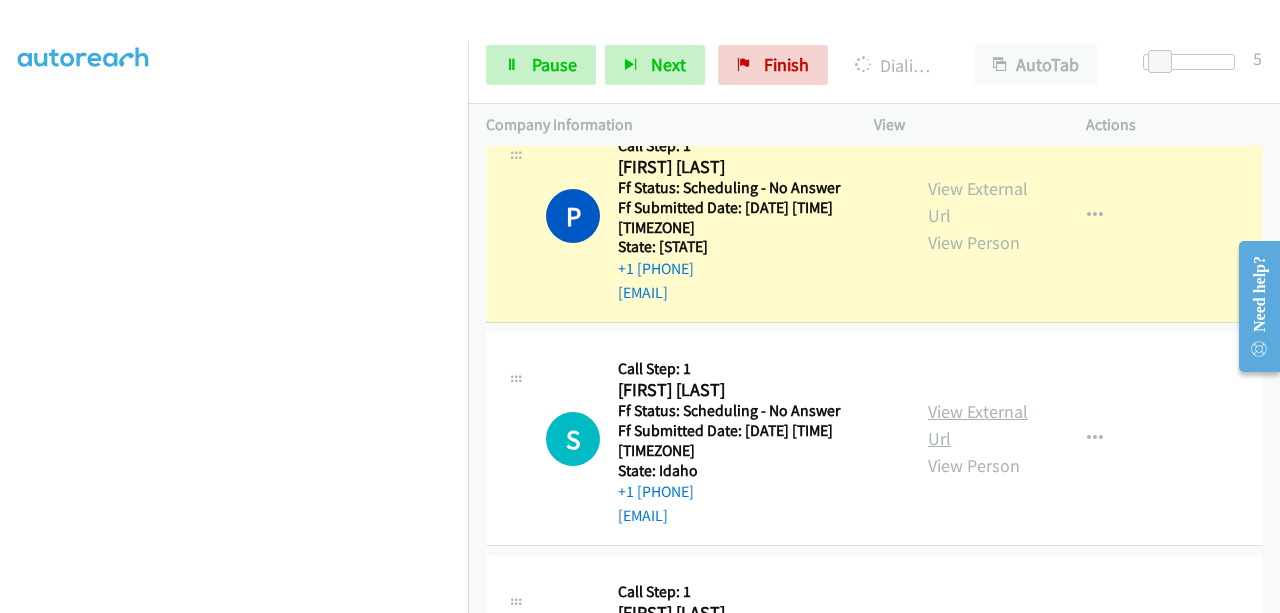 click on "View External Url" at bounding box center [978, 425] 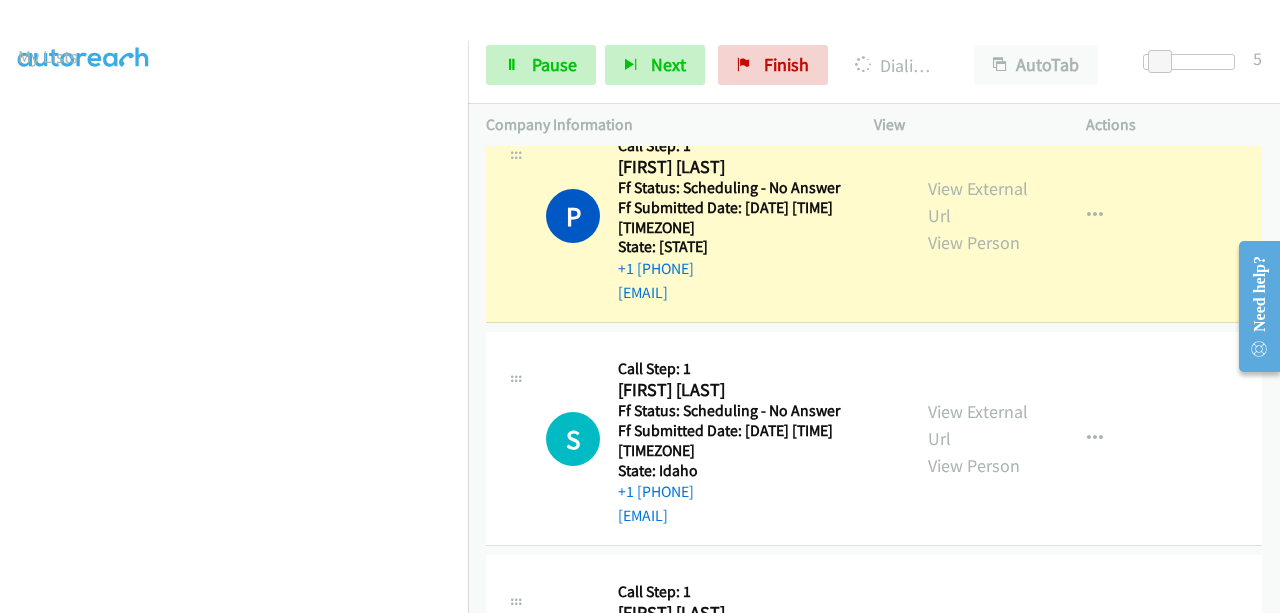 scroll, scrollTop: 508, scrollLeft: 0, axis: vertical 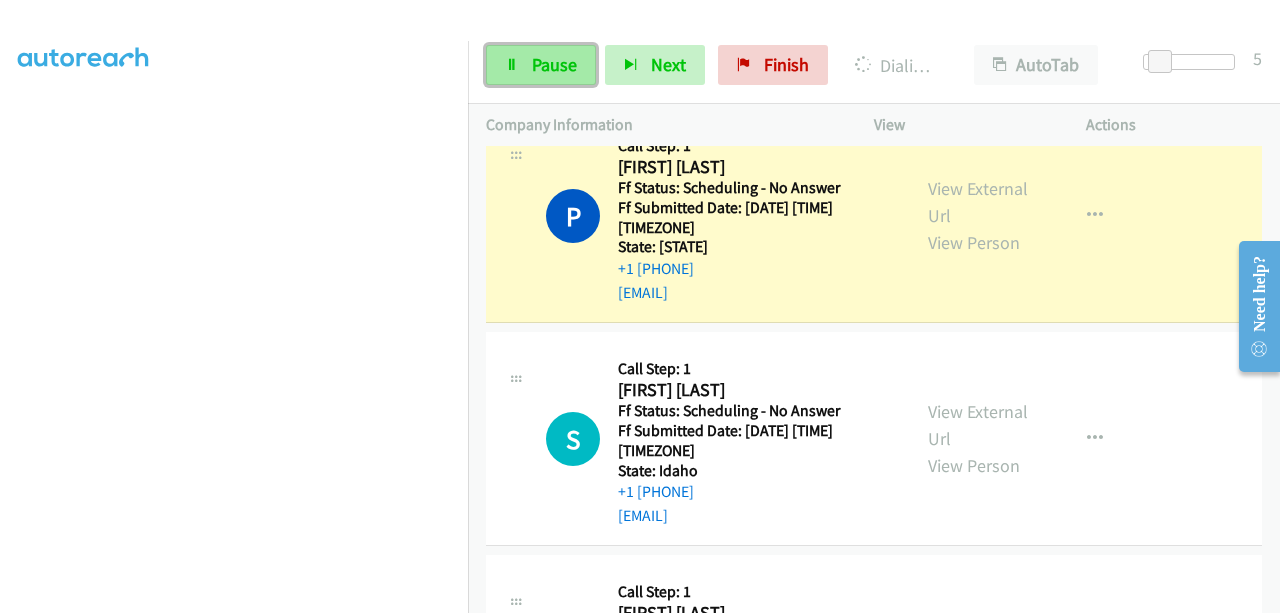 click on "Pause" at bounding box center (554, 64) 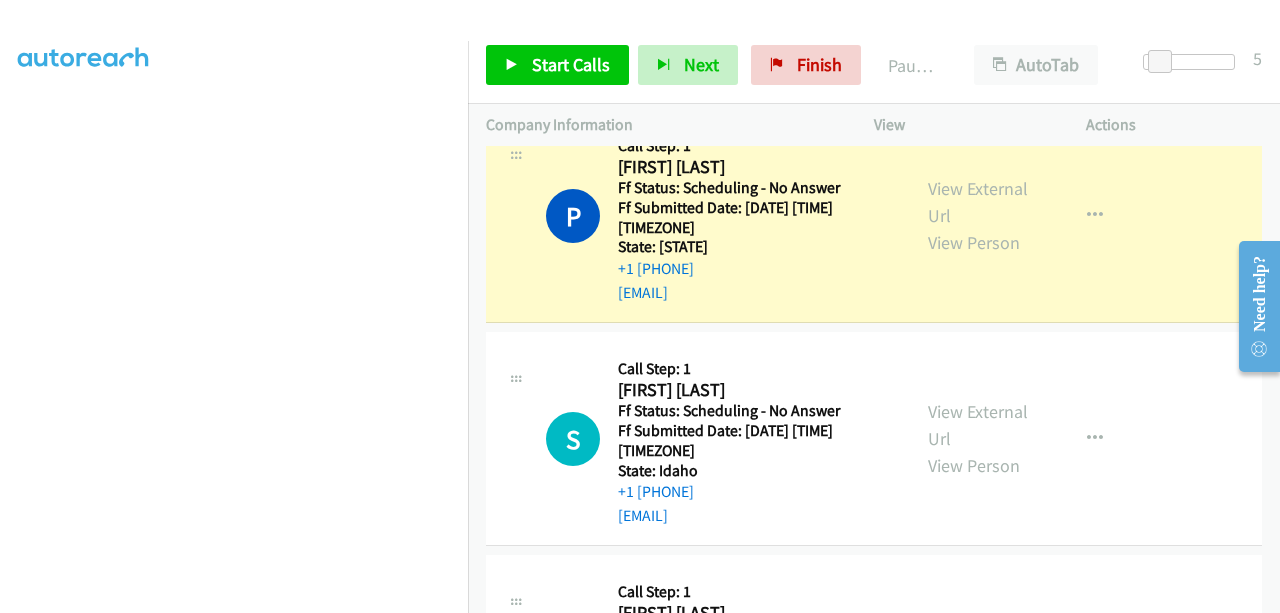 scroll, scrollTop: 8, scrollLeft: 0, axis: vertical 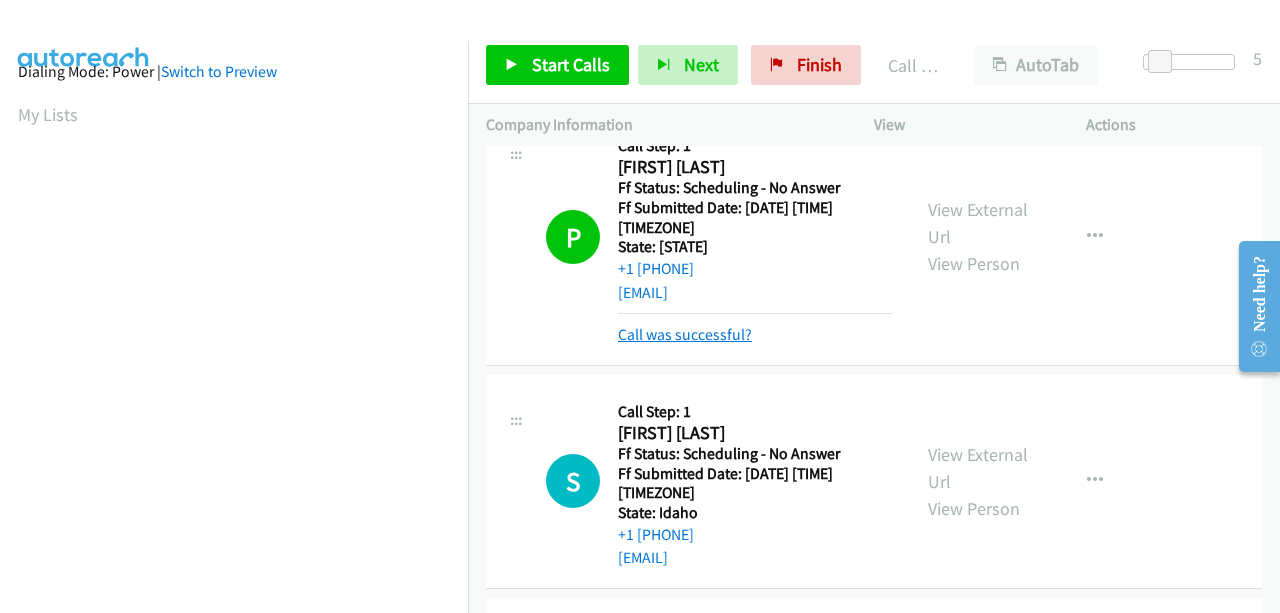 click on "Call was successful?" at bounding box center (685, 334) 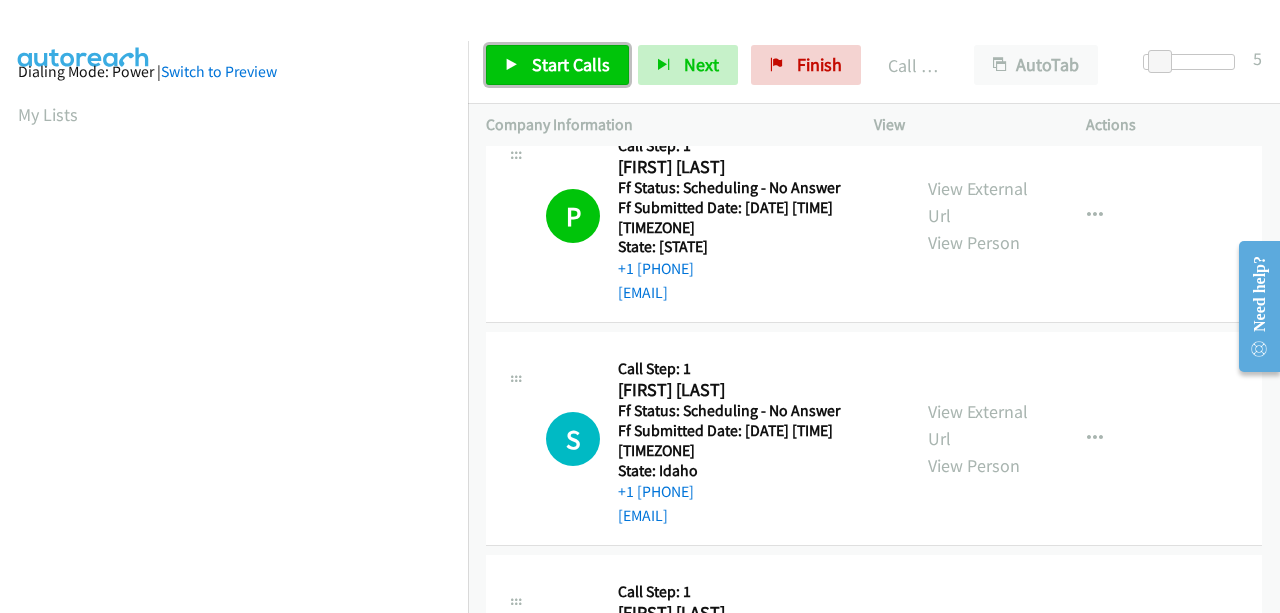 click on "Start Calls" at bounding box center (557, 65) 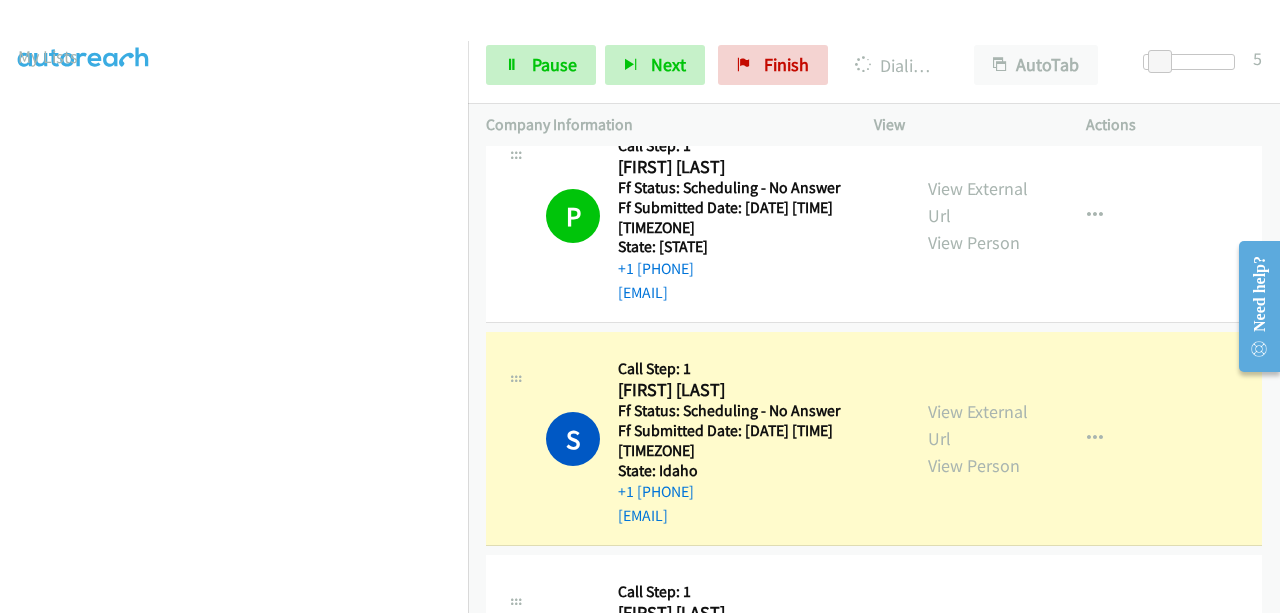 scroll, scrollTop: 508, scrollLeft: 0, axis: vertical 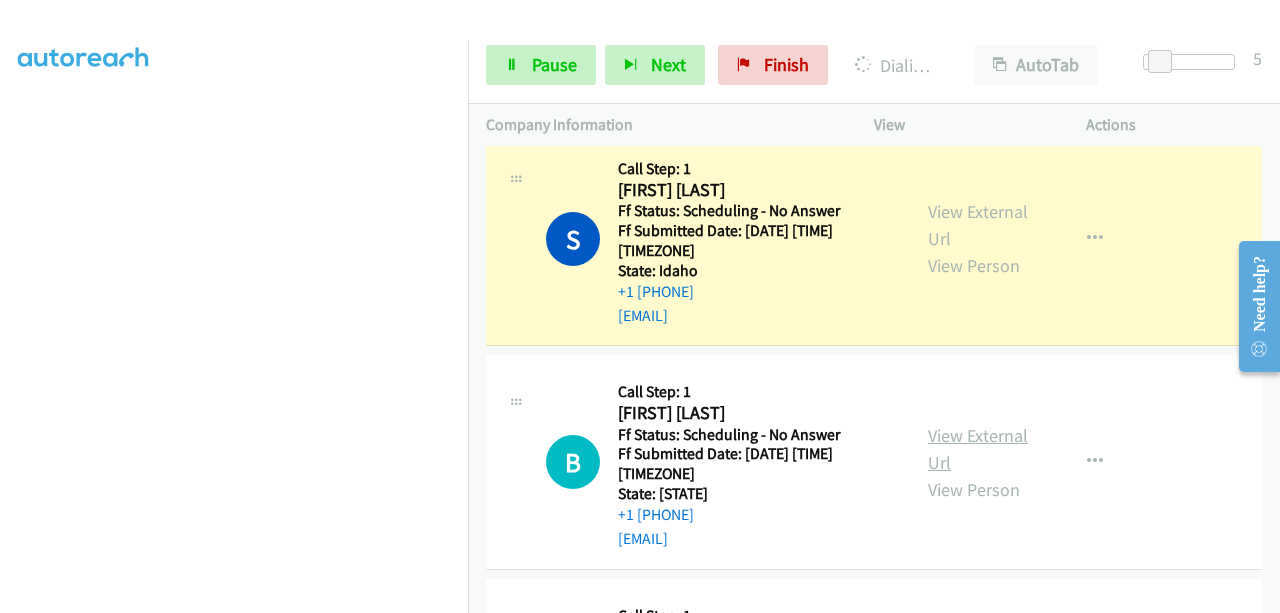 click on "View External Url" at bounding box center (978, 449) 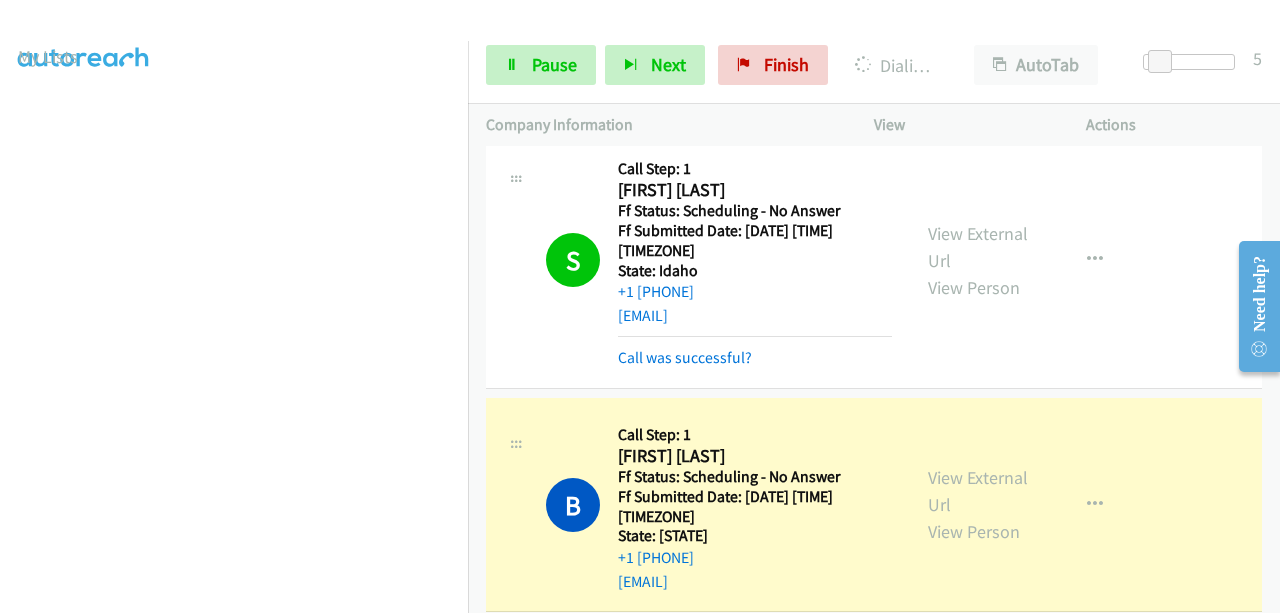 scroll, scrollTop: 508, scrollLeft: 0, axis: vertical 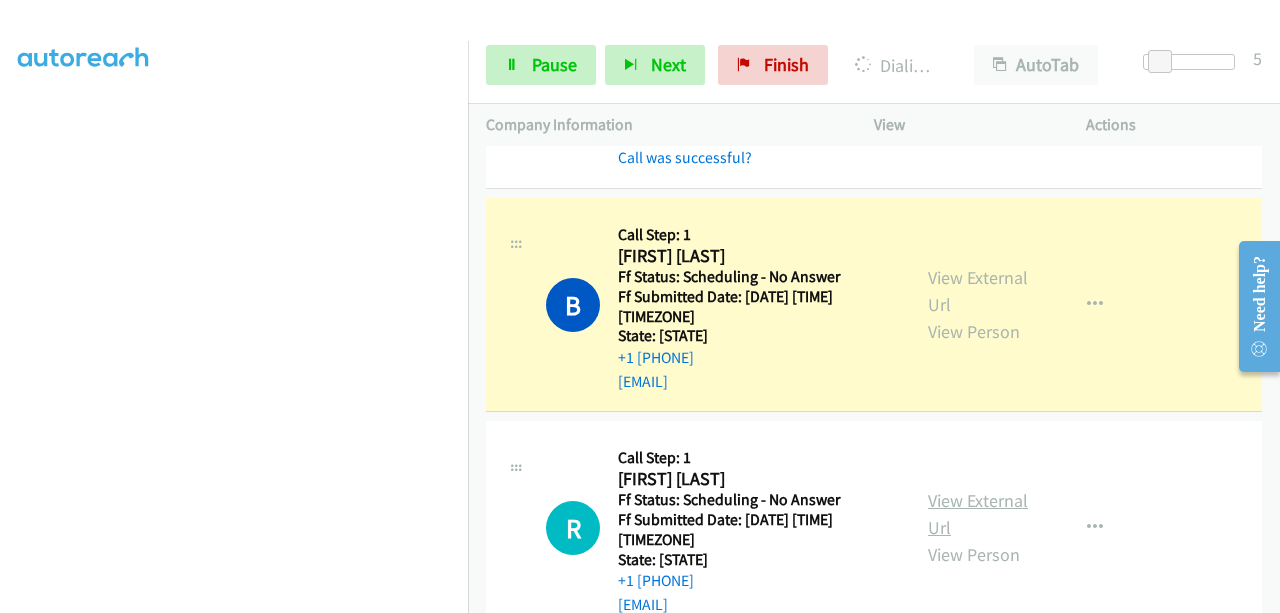 click on "View External Url" at bounding box center (978, 514) 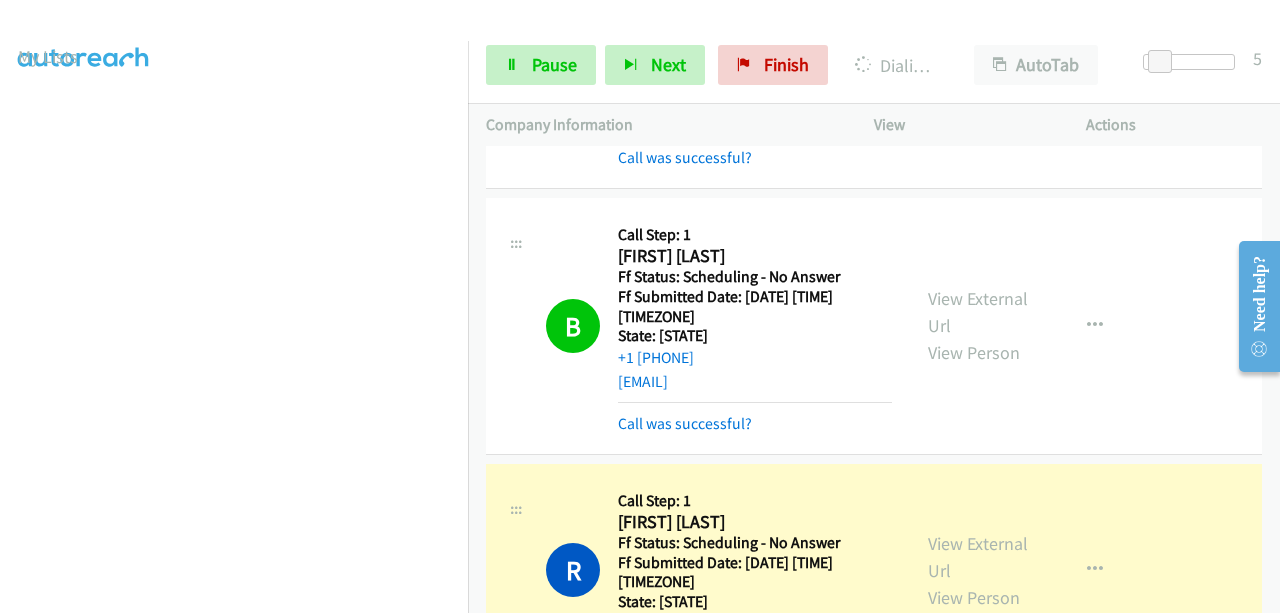 scroll, scrollTop: 508, scrollLeft: 0, axis: vertical 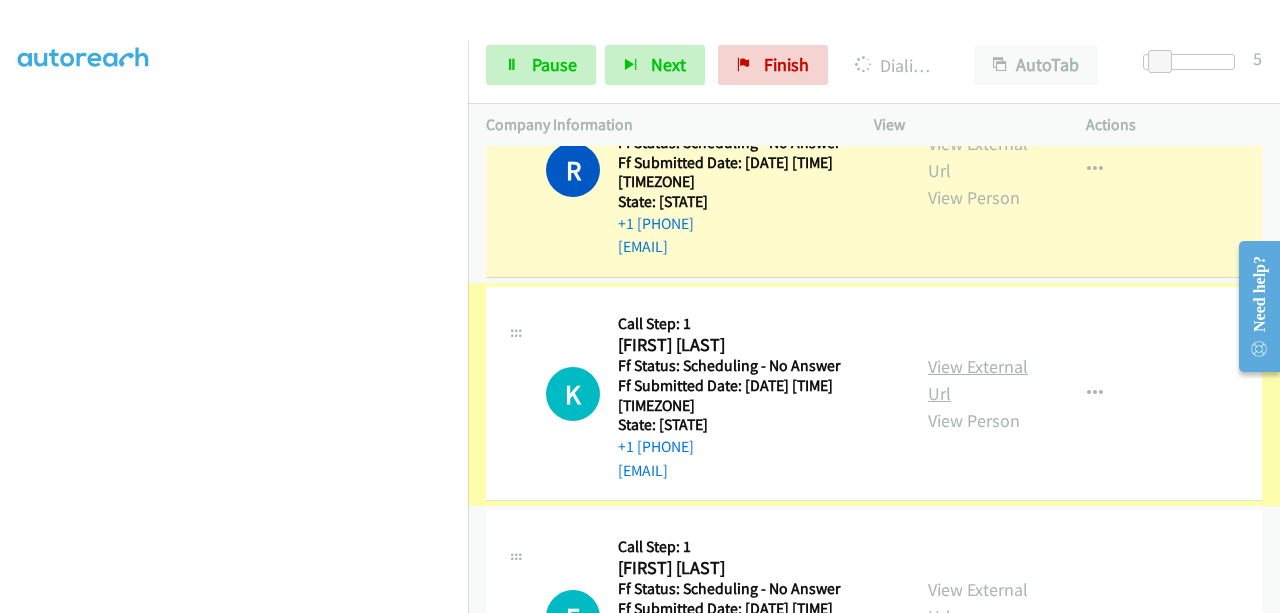 click on "View External Url" at bounding box center (978, 380) 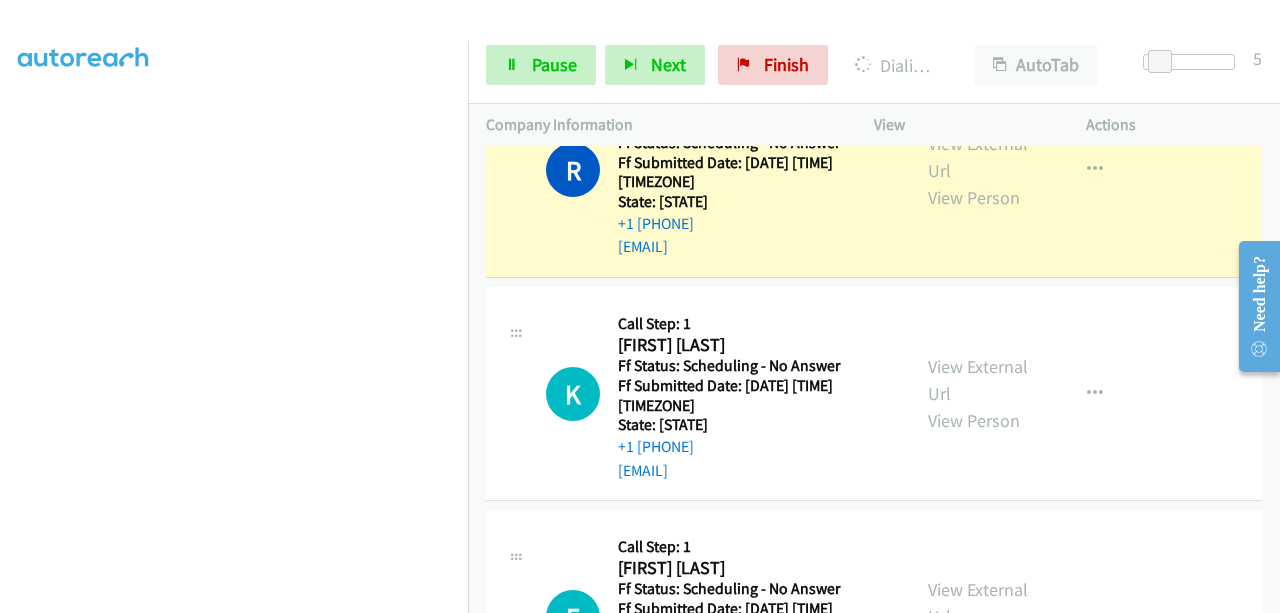 scroll, scrollTop: 508, scrollLeft: 0, axis: vertical 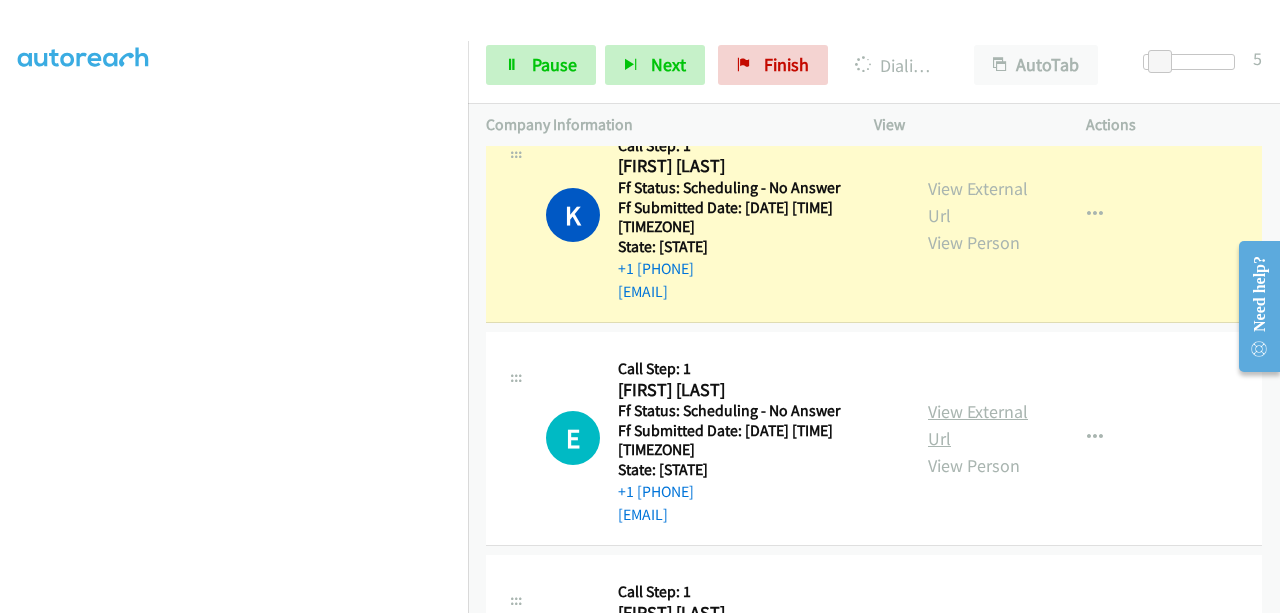 click on "View External Url" at bounding box center (978, 425) 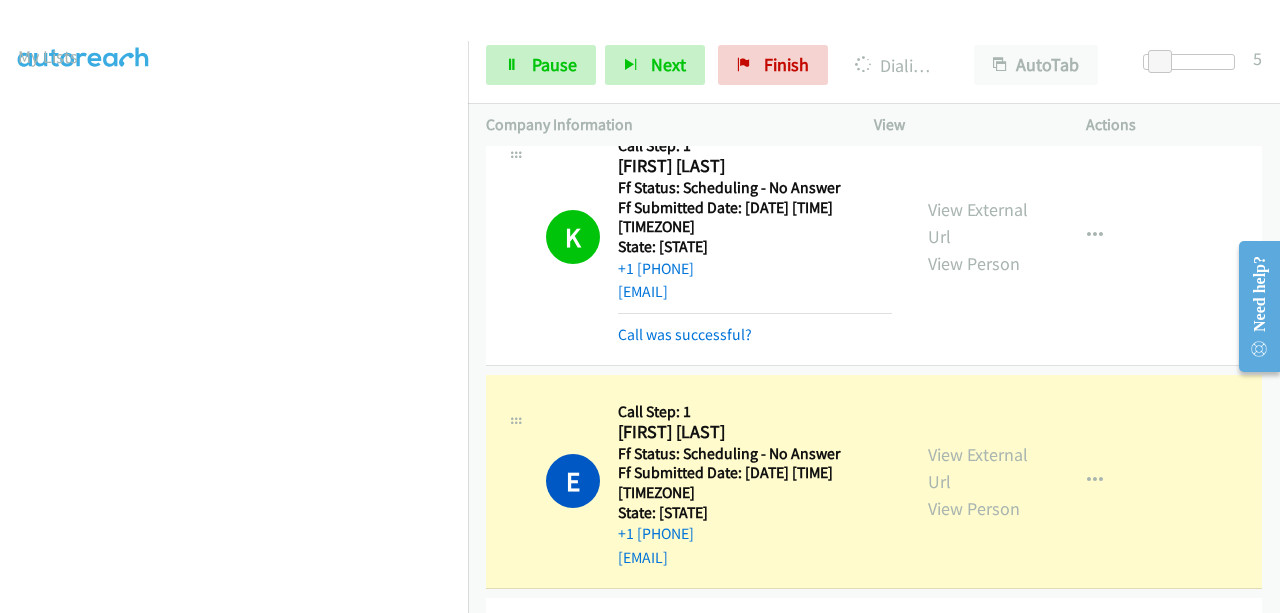 scroll, scrollTop: 508, scrollLeft: 0, axis: vertical 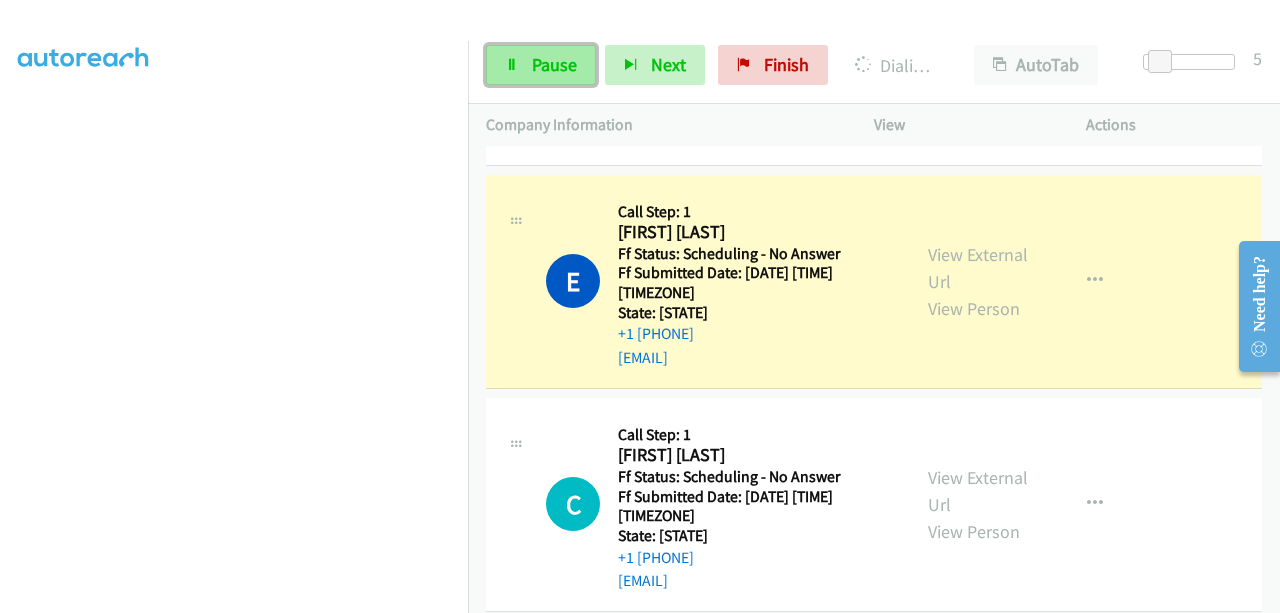 click on "Pause" at bounding box center [554, 64] 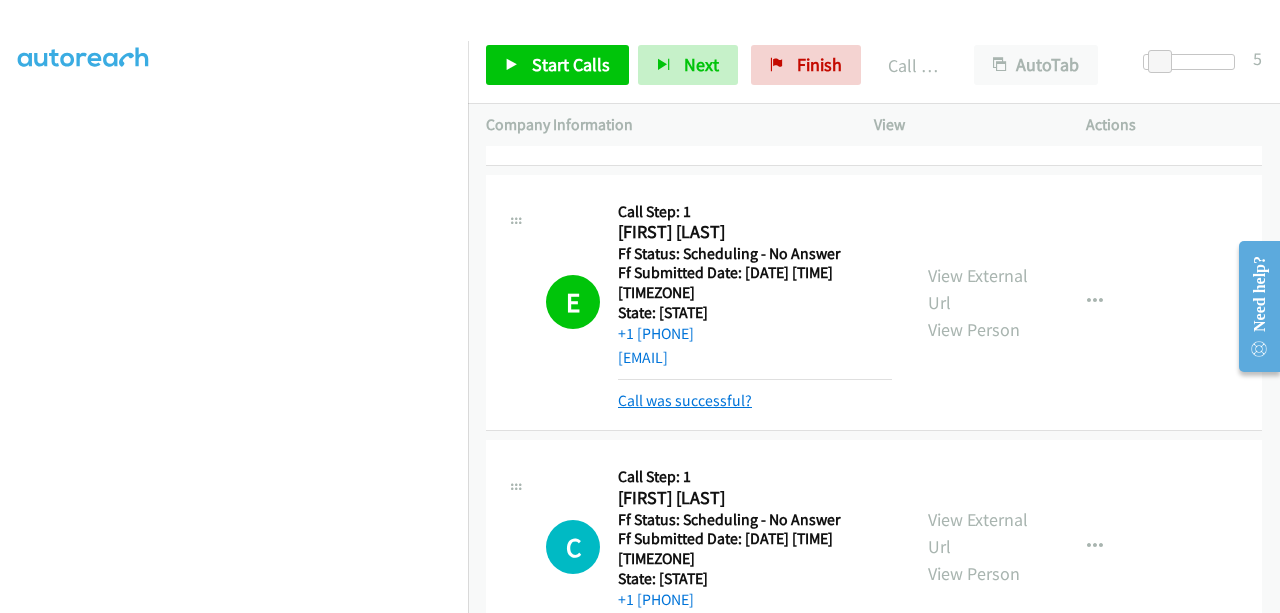 click on "Call was successful?" at bounding box center (685, 400) 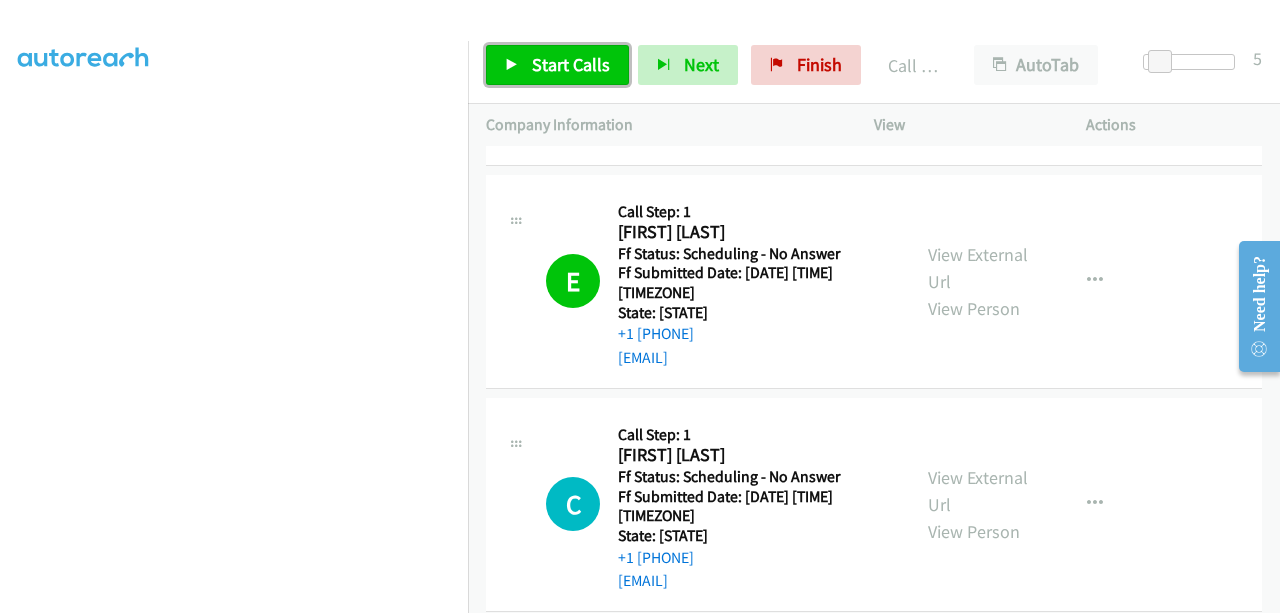 click on "Start Calls" at bounding box center [571, 64] 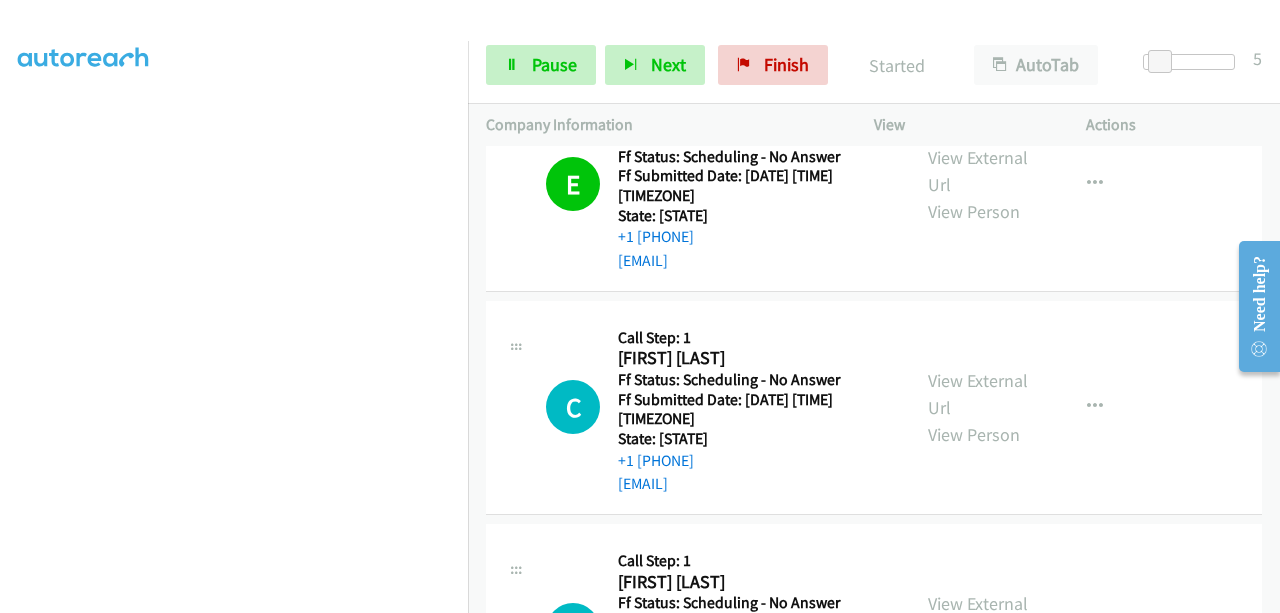 scroll, scrollTop: 6285, scrollLeft: 0, axis: vertical 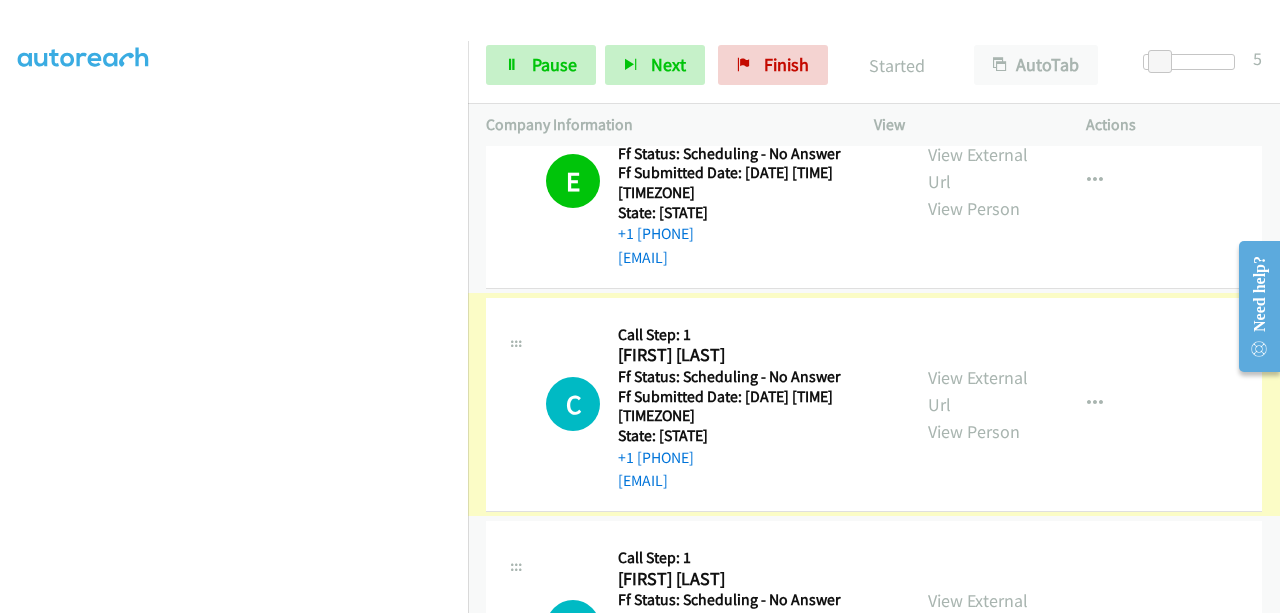 click on "View External Url" at bounding box center [978, 391] 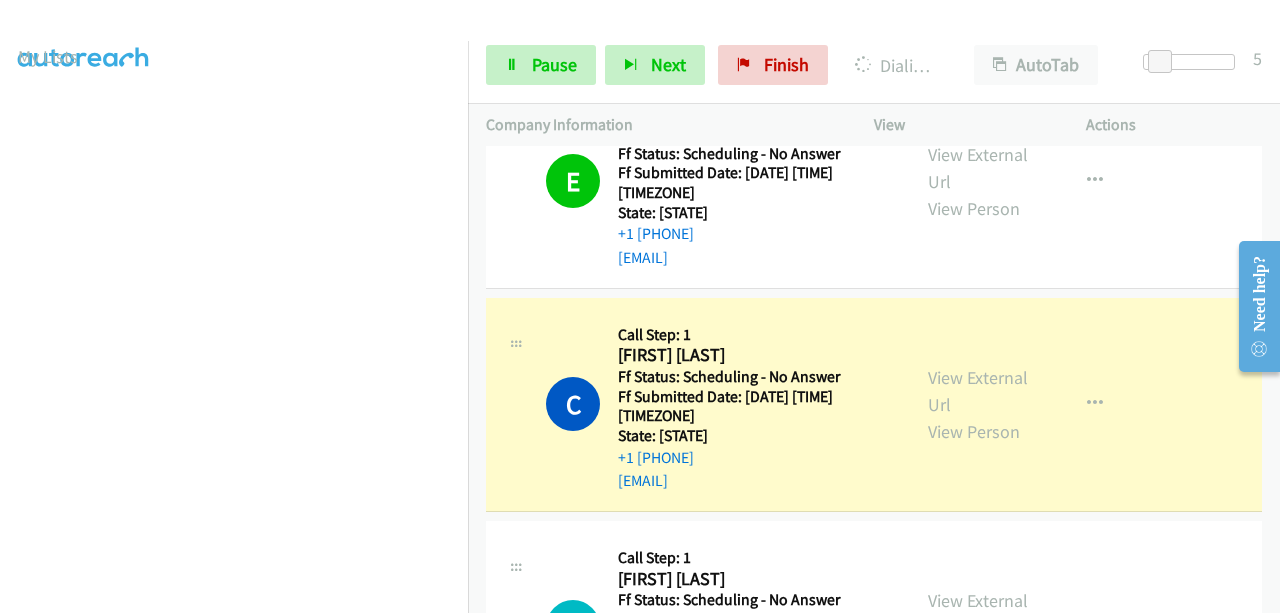 scroll, scrollTop: 508, scrollLeft: 0, axis: vertical 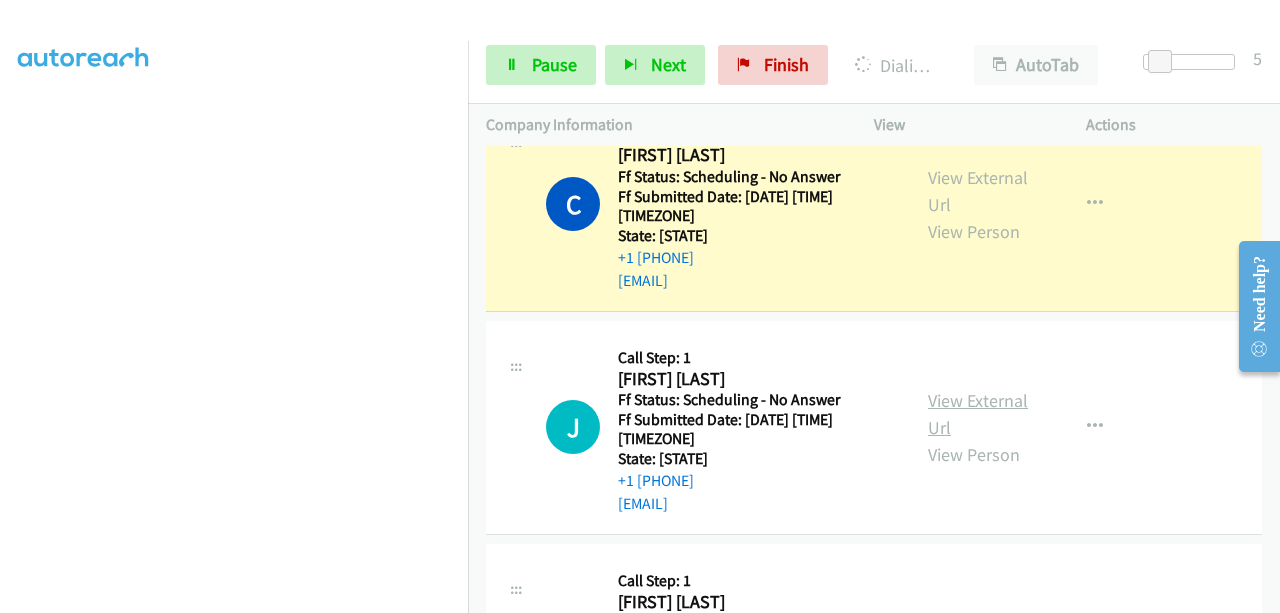click on "View External Url" at bounding box center [978, 414] 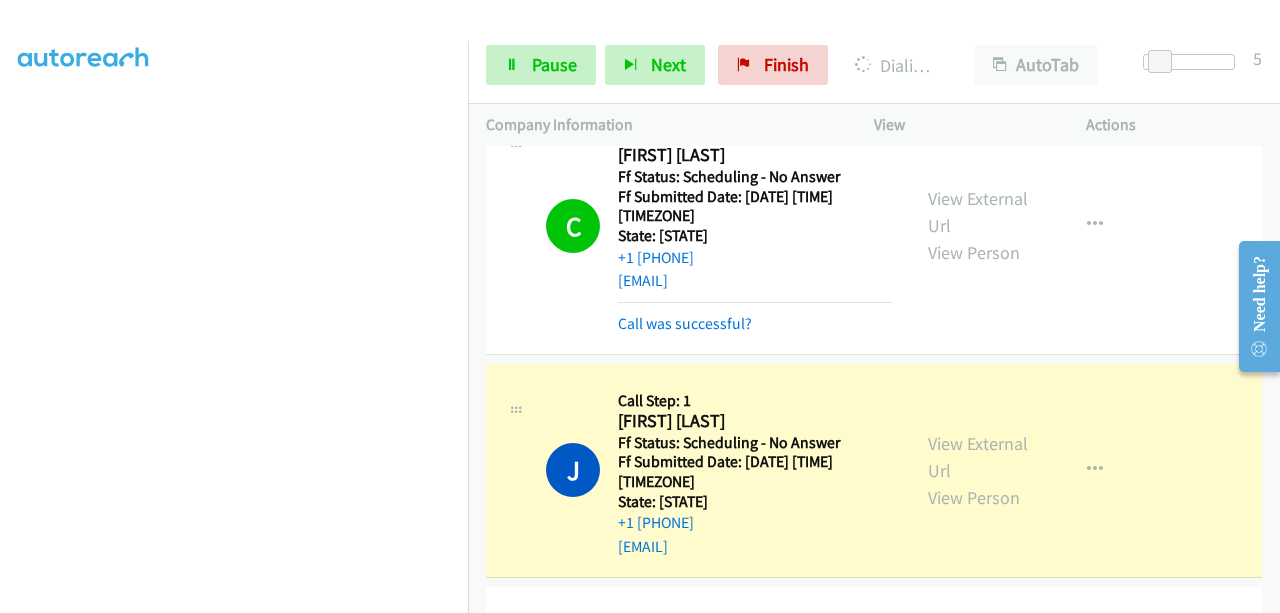 scroll, scrollTop: 508, scrollLeft: 0, axis: vertical 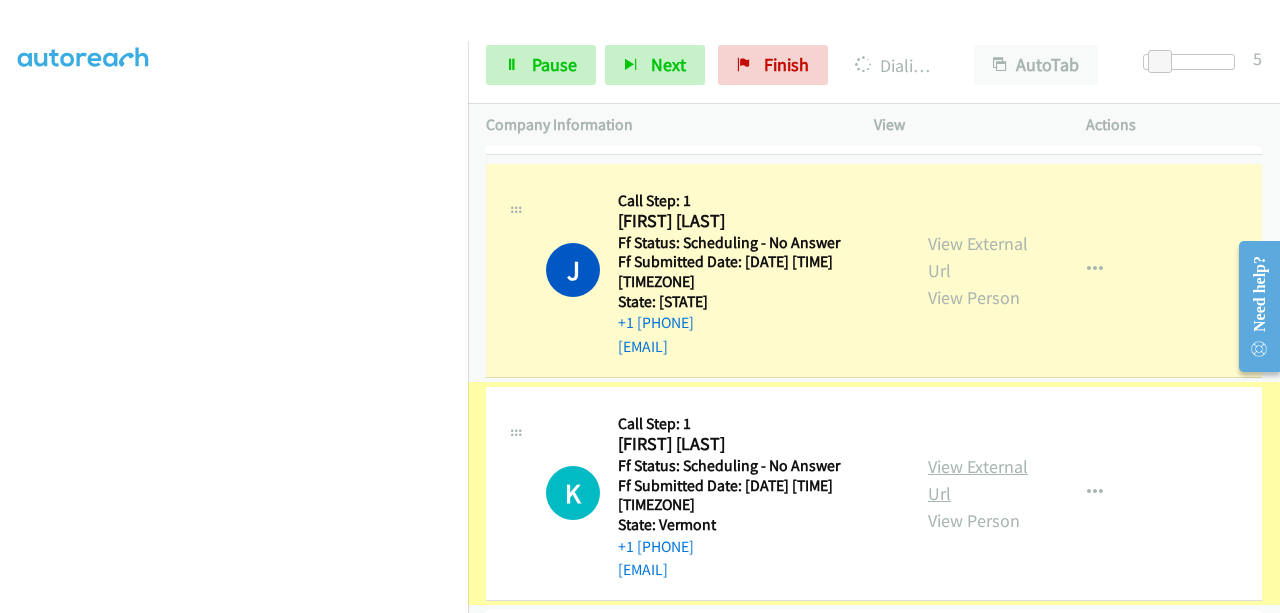 click on "View External Url" at bounding box center (978, 480) 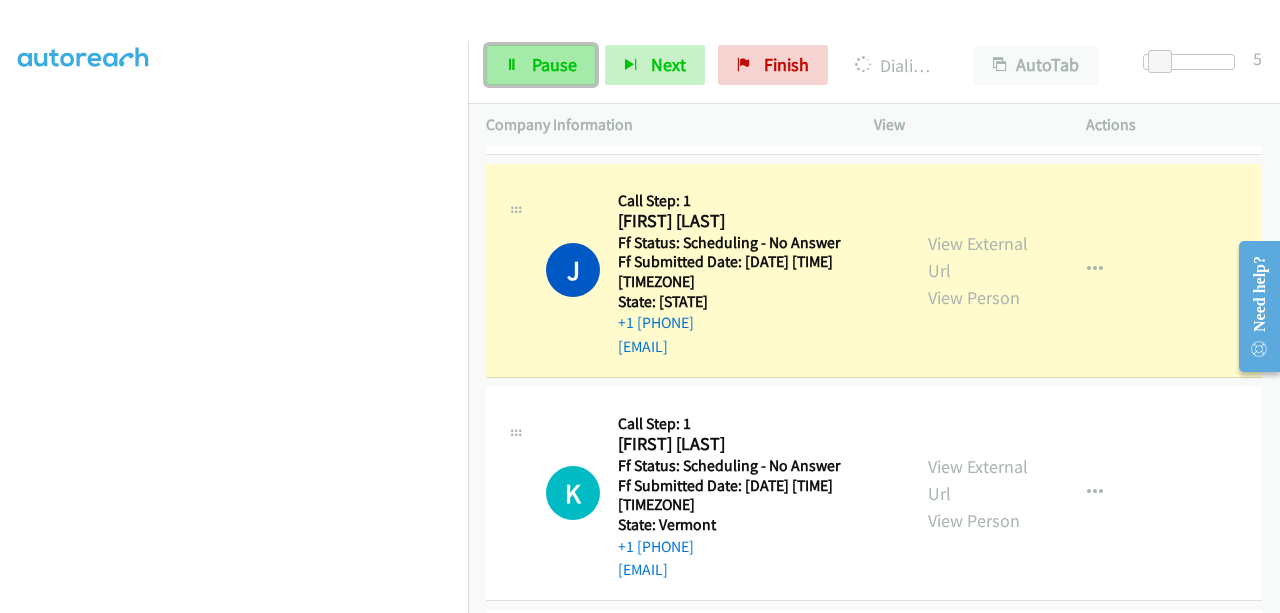 click on "Pause" at bounding box center (541, 65) 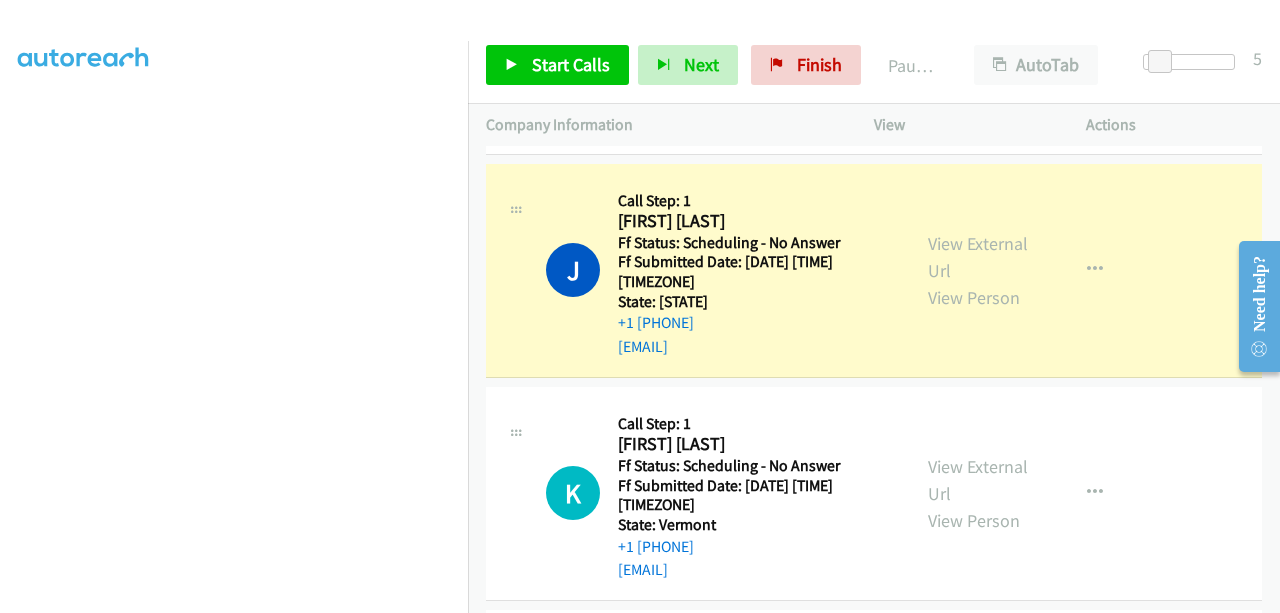 scroll, scrollTop: 508, scrollLeft: 0, axis: vertical 